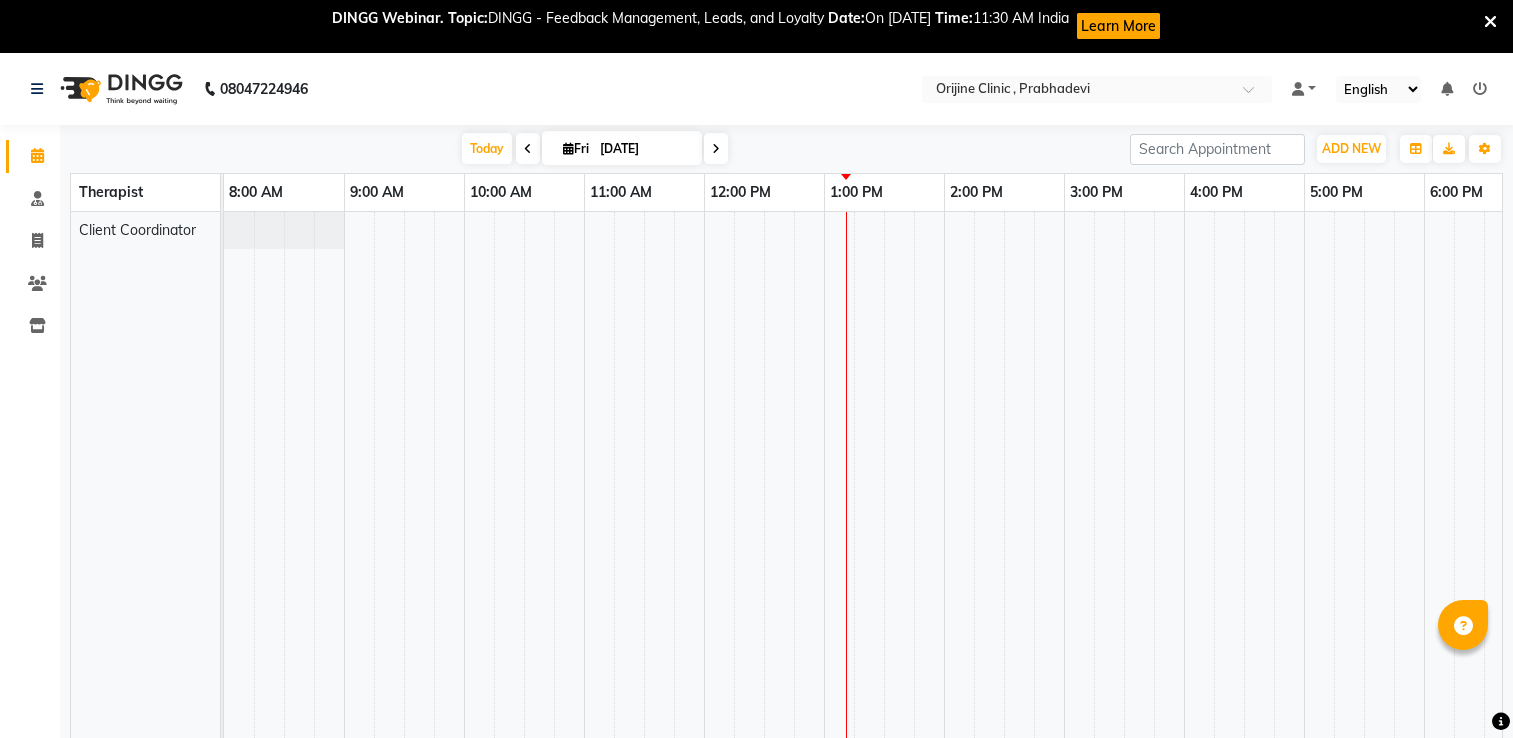 scroll, scrollTop: 0, scrollLeft: 0, axis: both 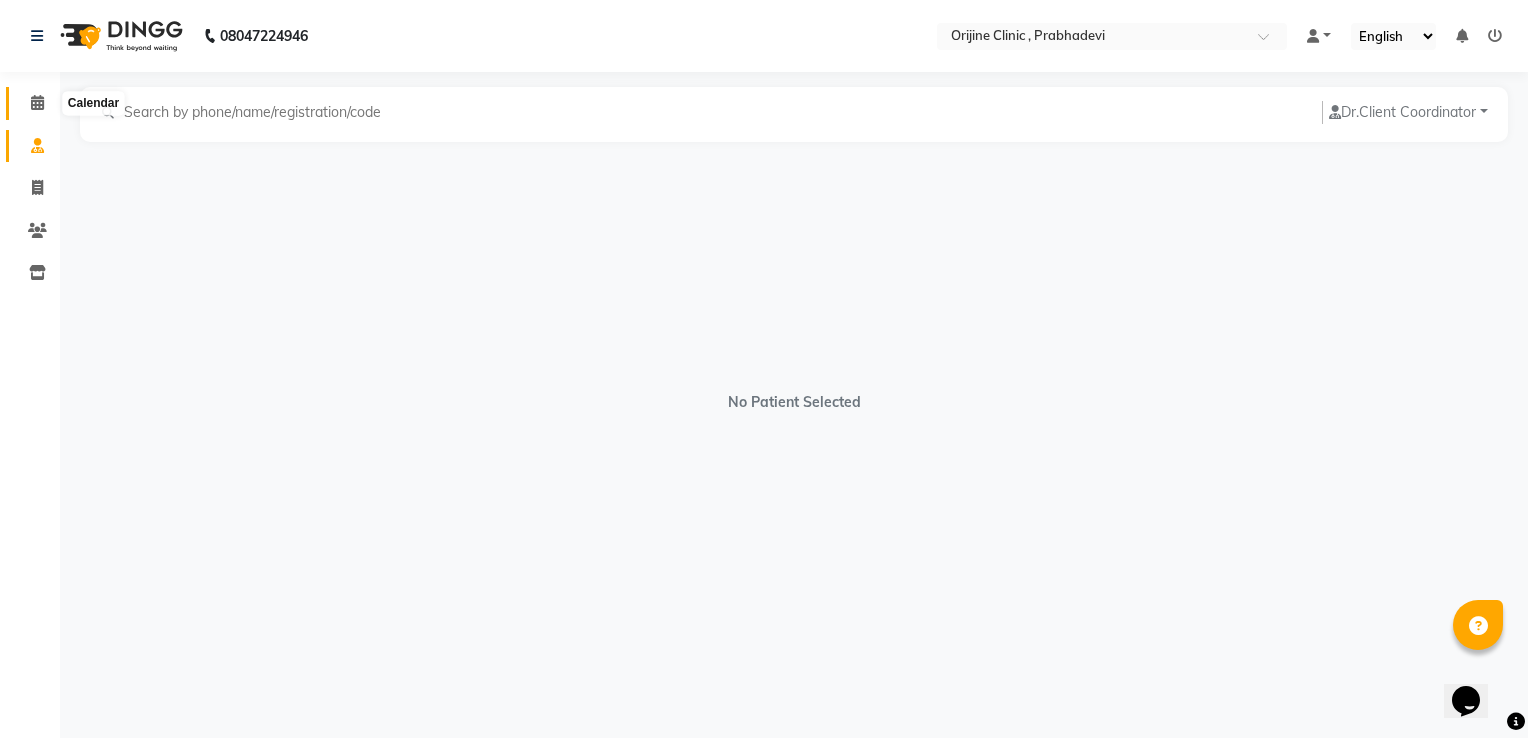 click 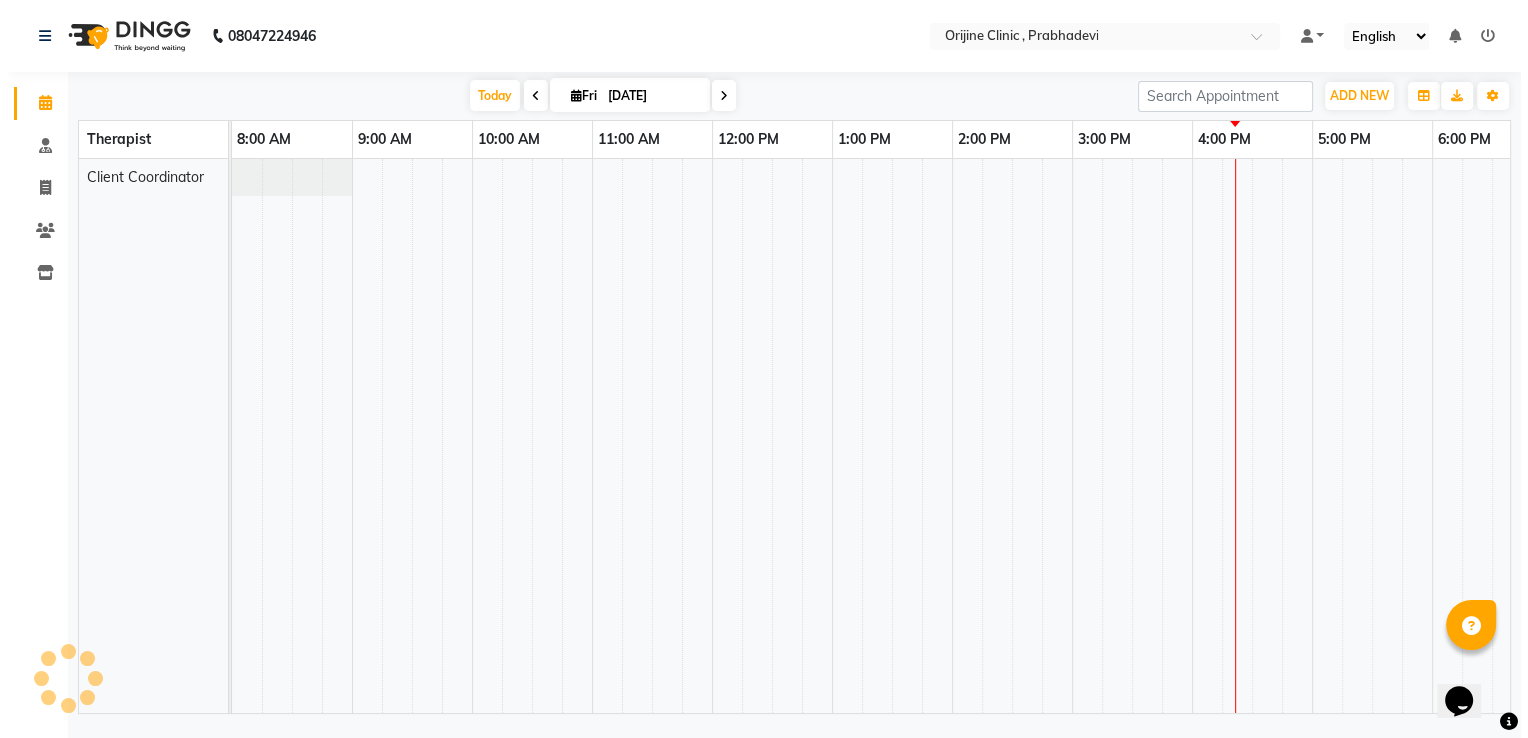 scroll, scrollTop: 0, scrollLeft: 266, axis: horizontal 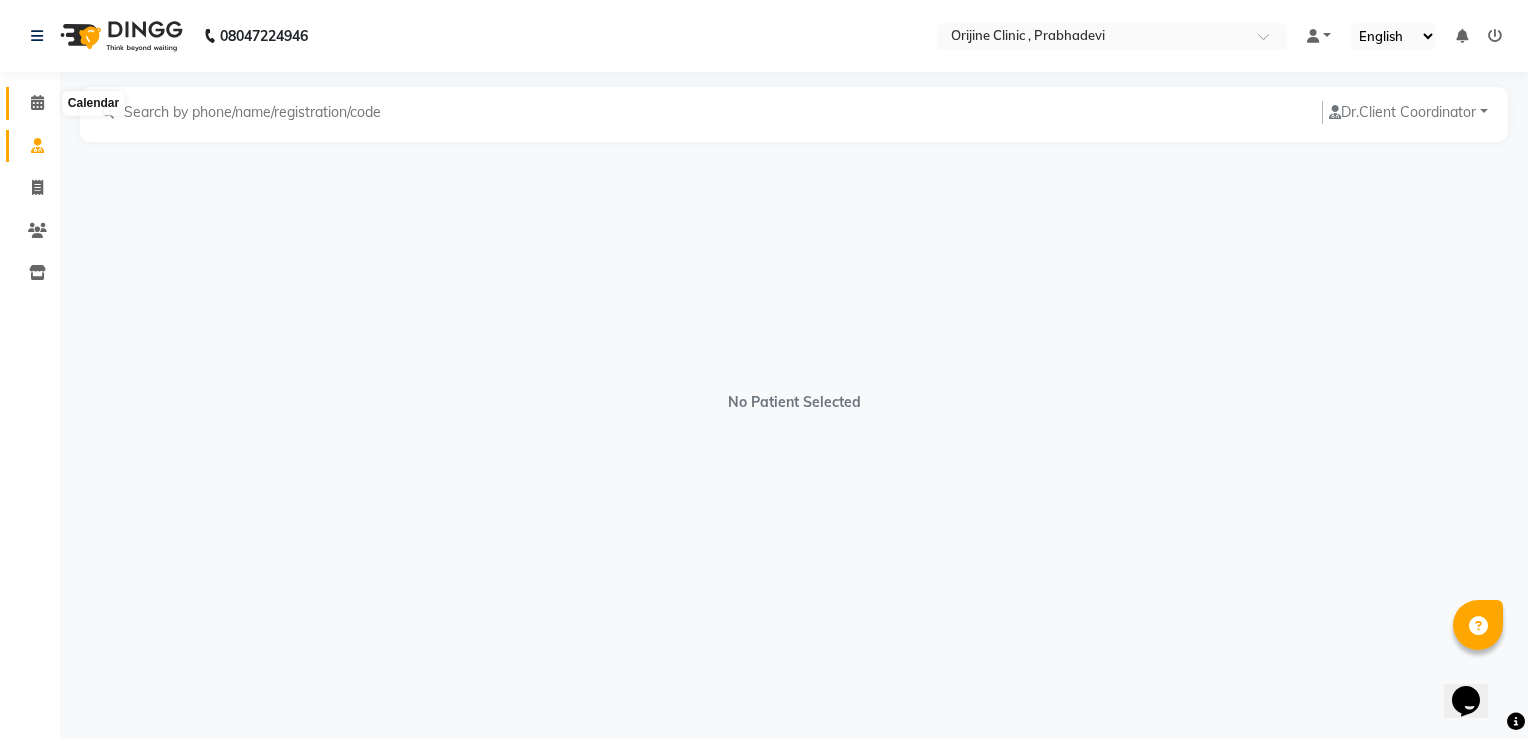 click 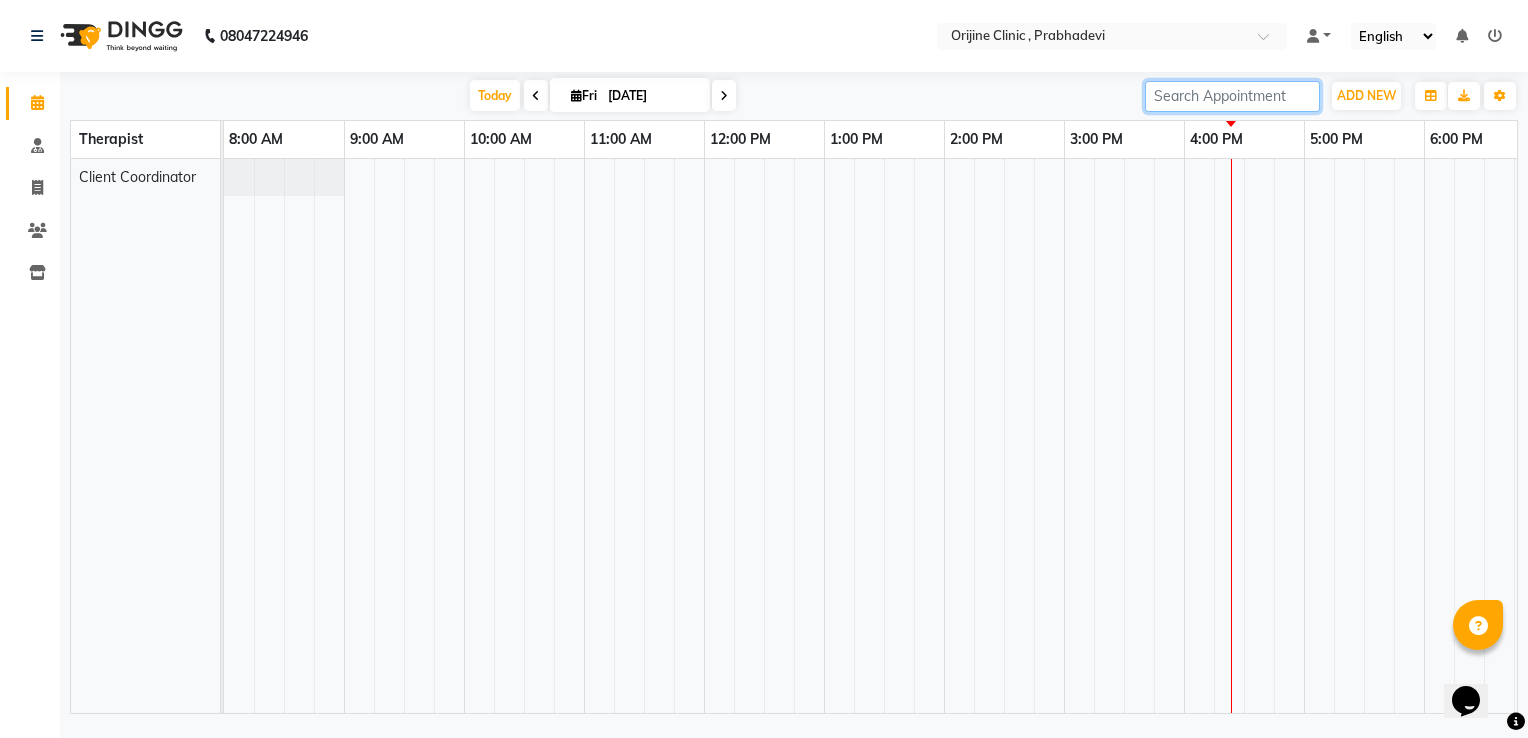 click at bounding box center [1232, 96] 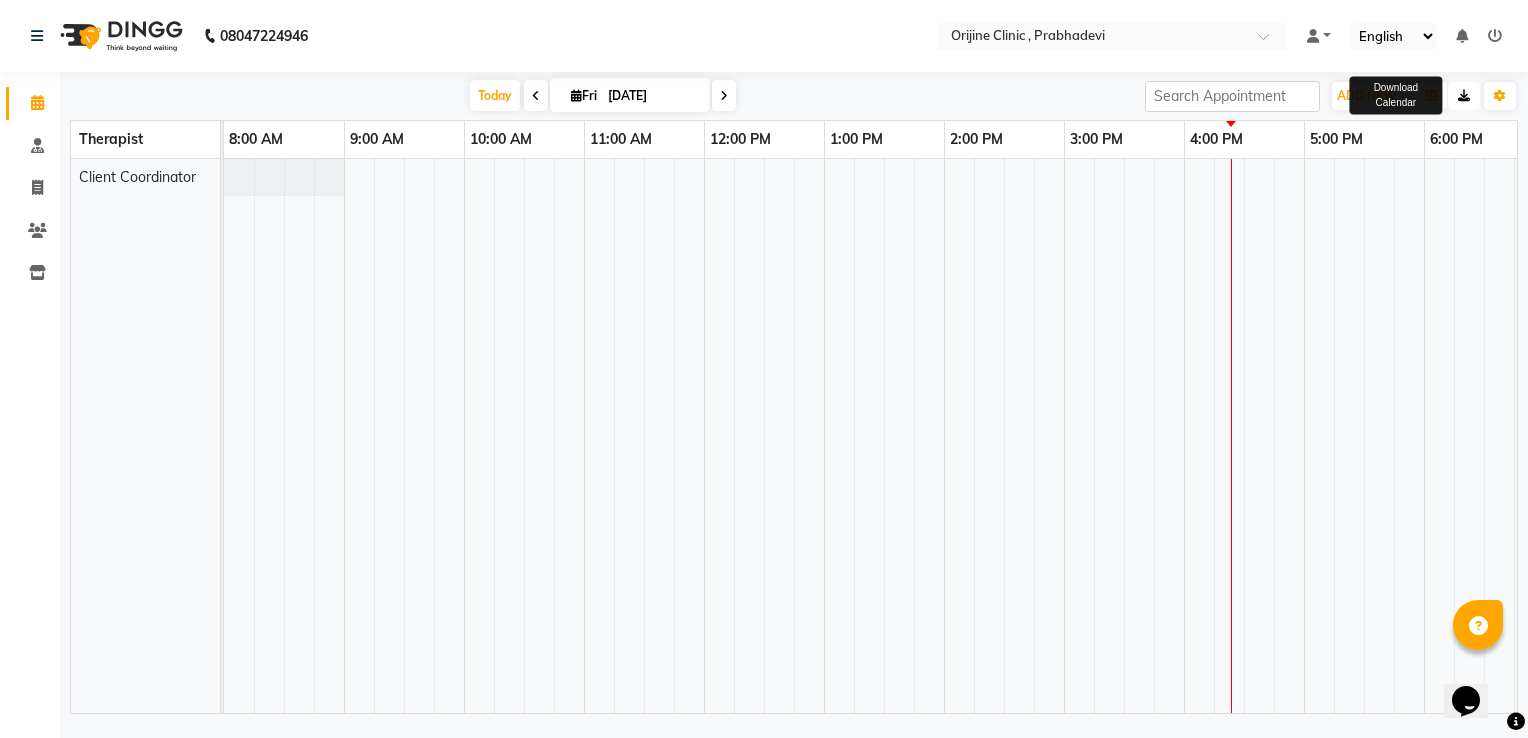 click at bounding box center [1464, 96] 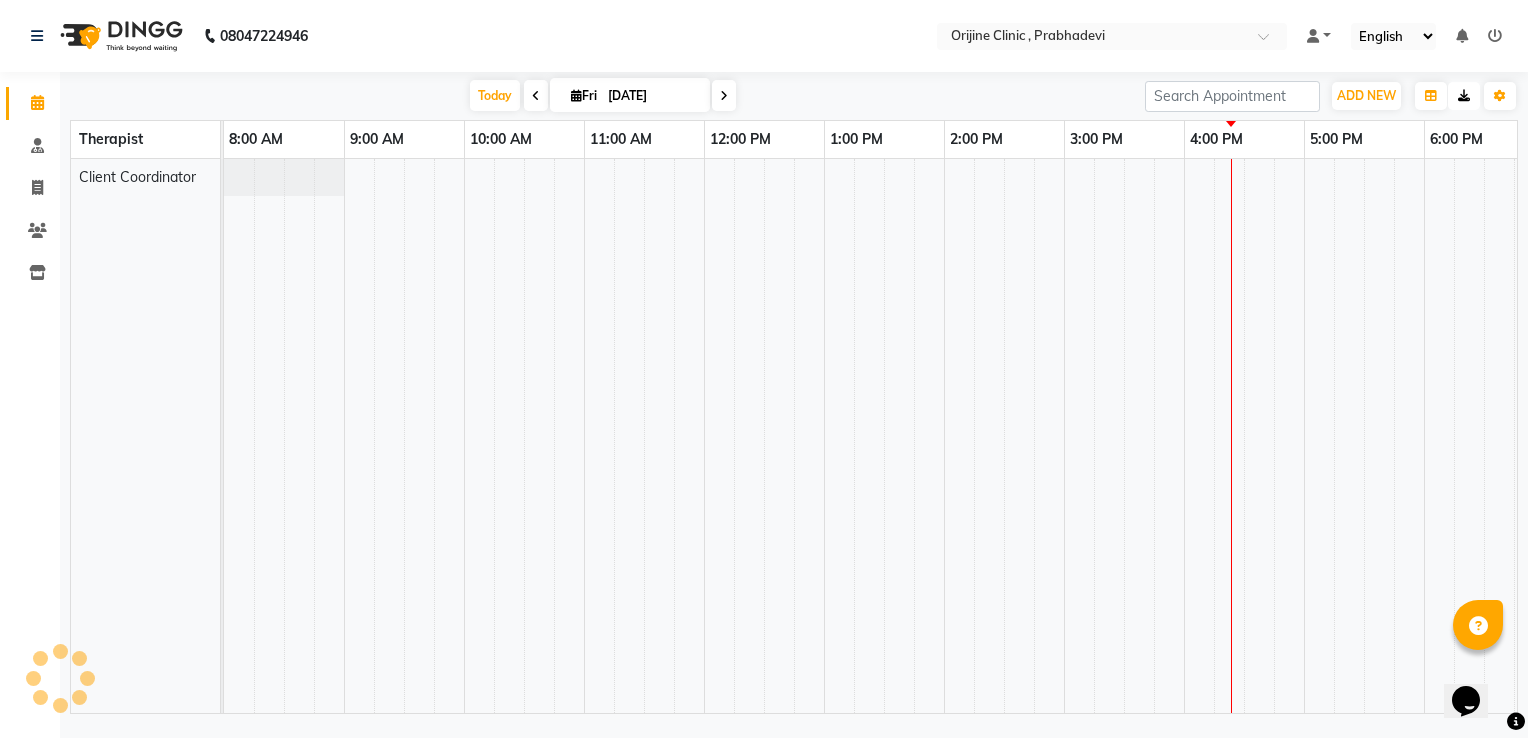 click at bounding box center [1464, 96] 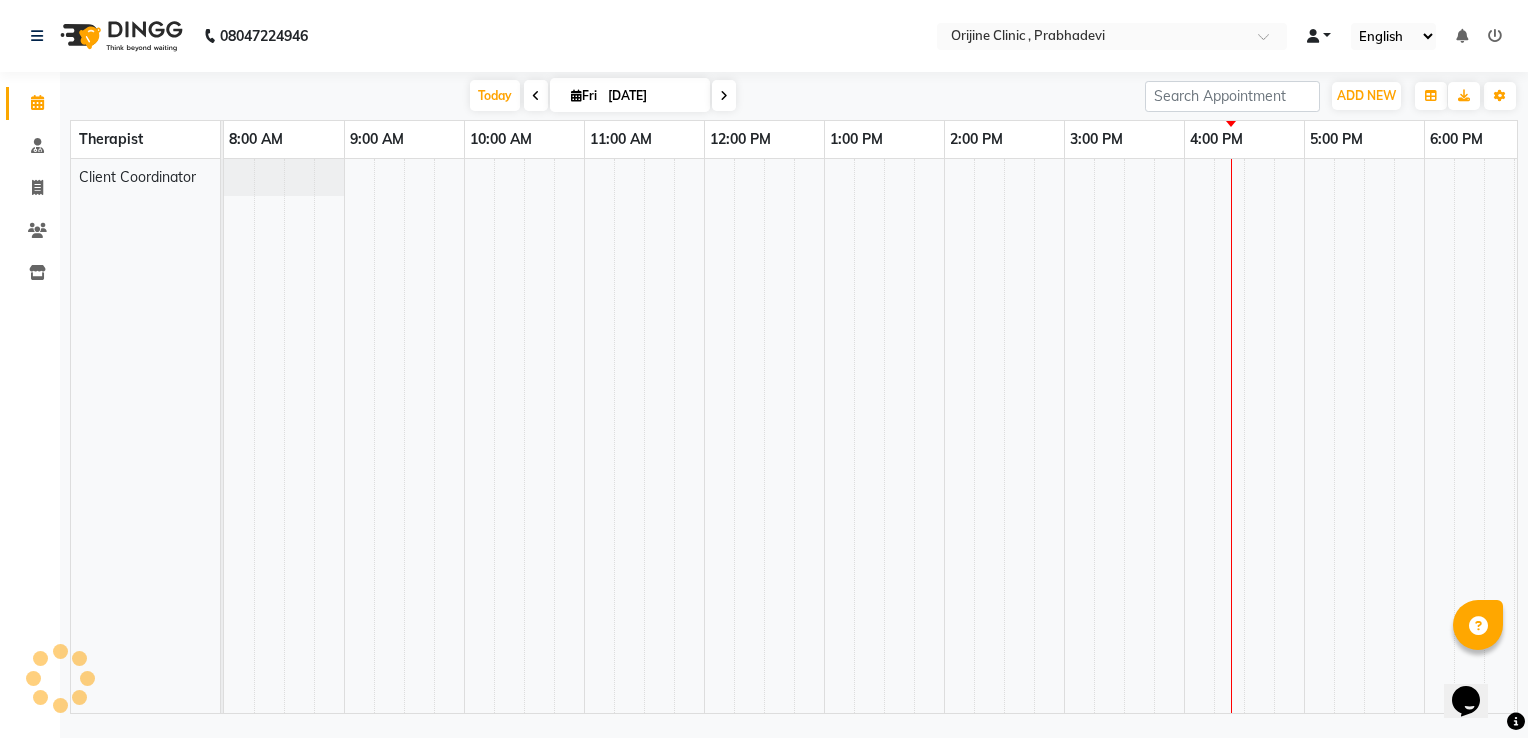 click at bounding box center [1319, 36] 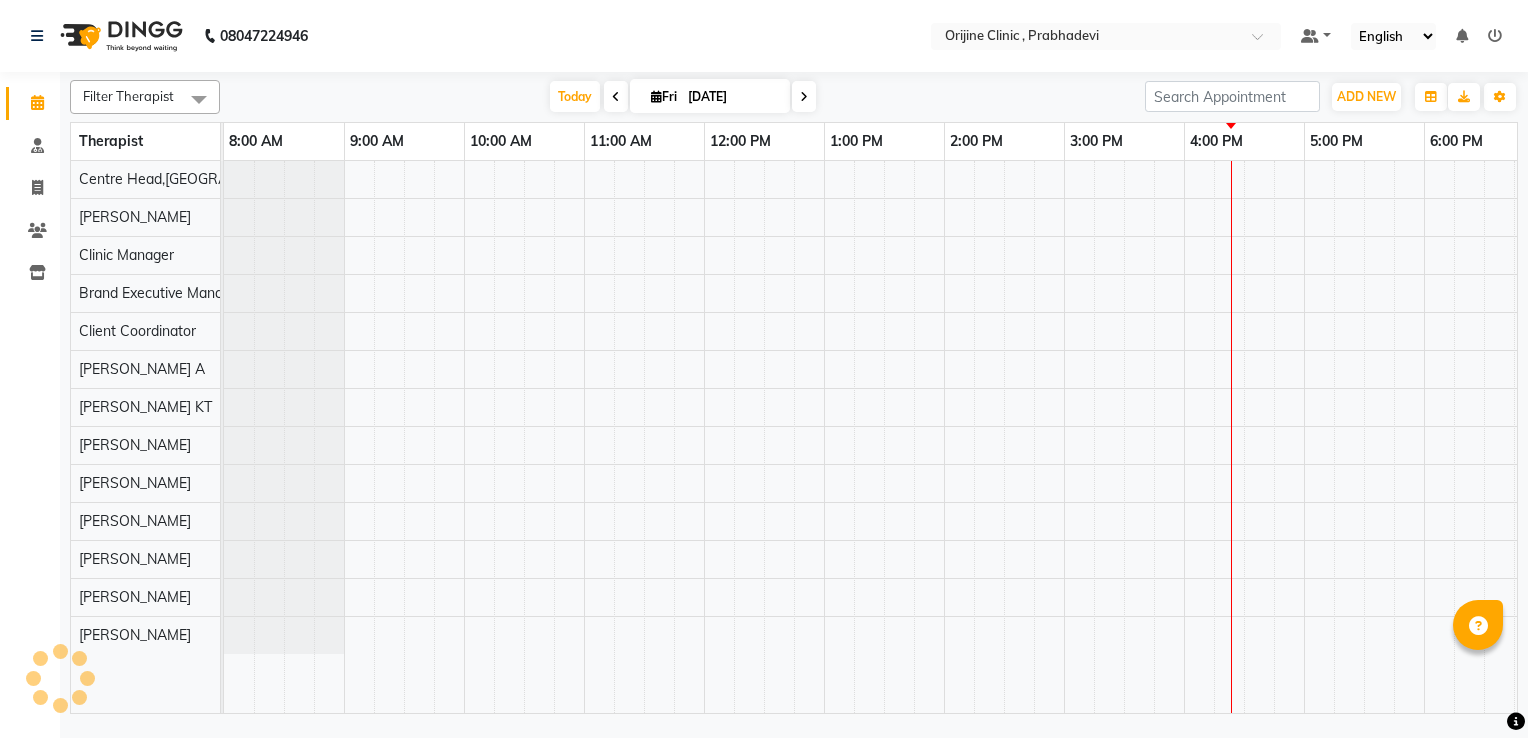 scroll, scrollTop: 0, scrollLeft: 0, axis: both 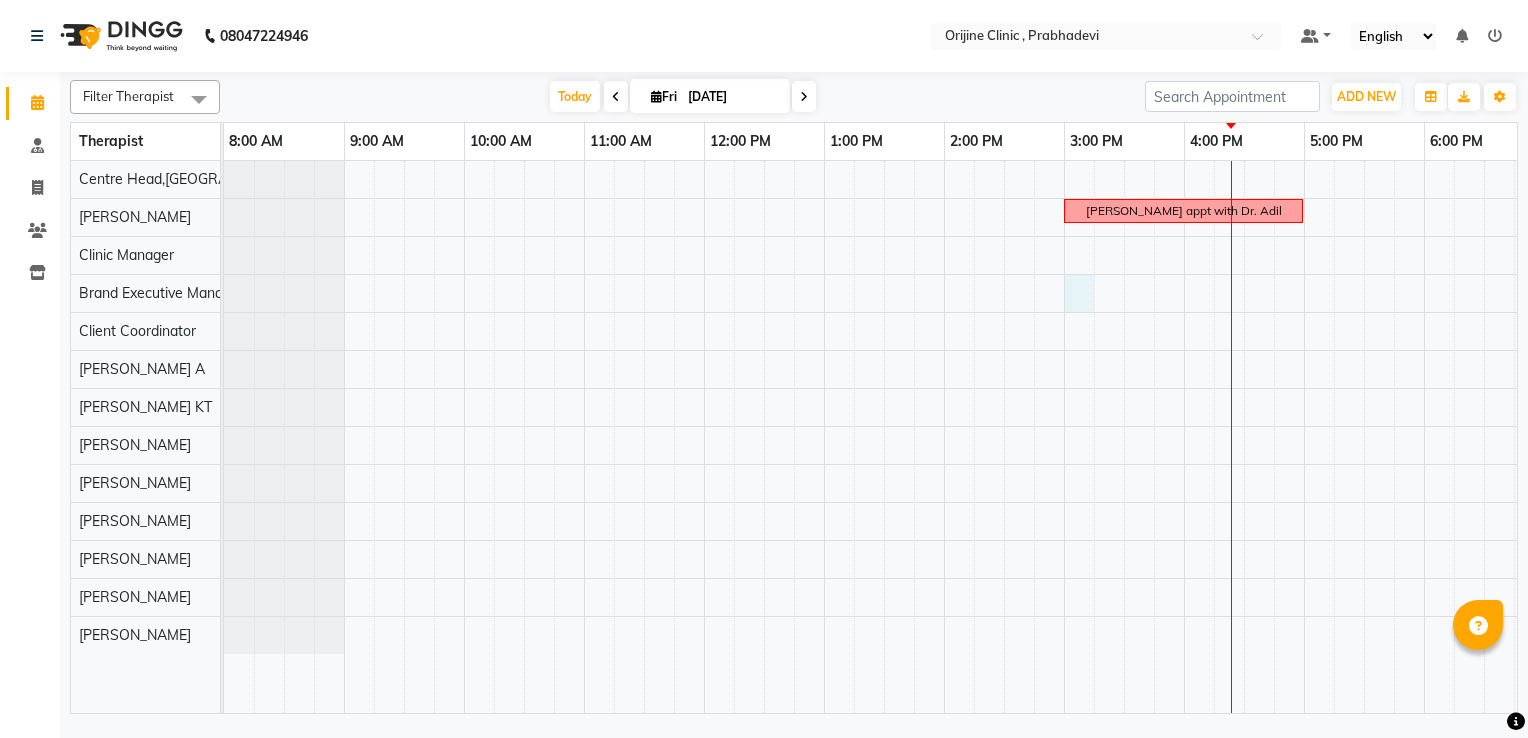 click on "Sonal appt with Dr. Adil" at bounding box center [1004, 437] 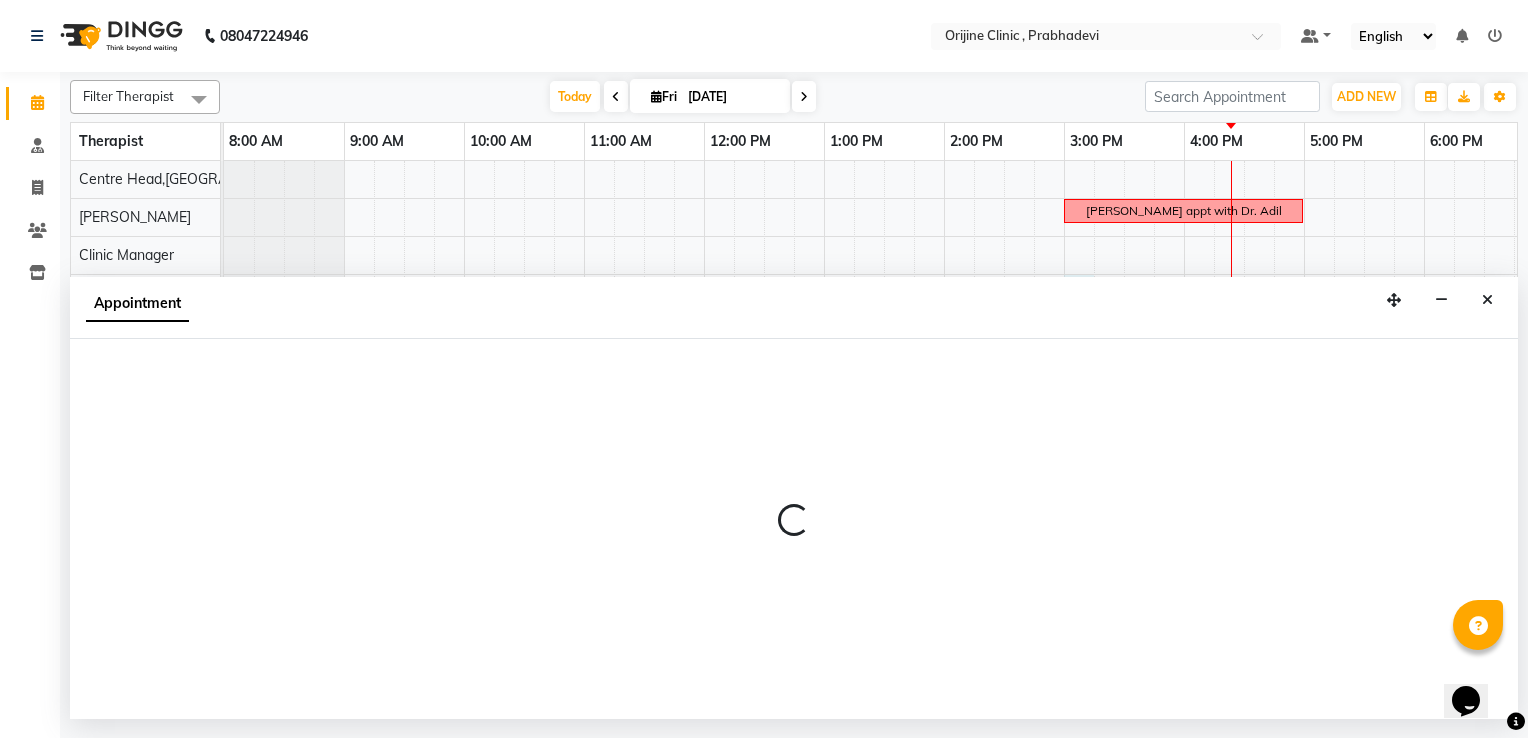 scroll, scrollTop: 0, scrollLeft: 0, axis: both 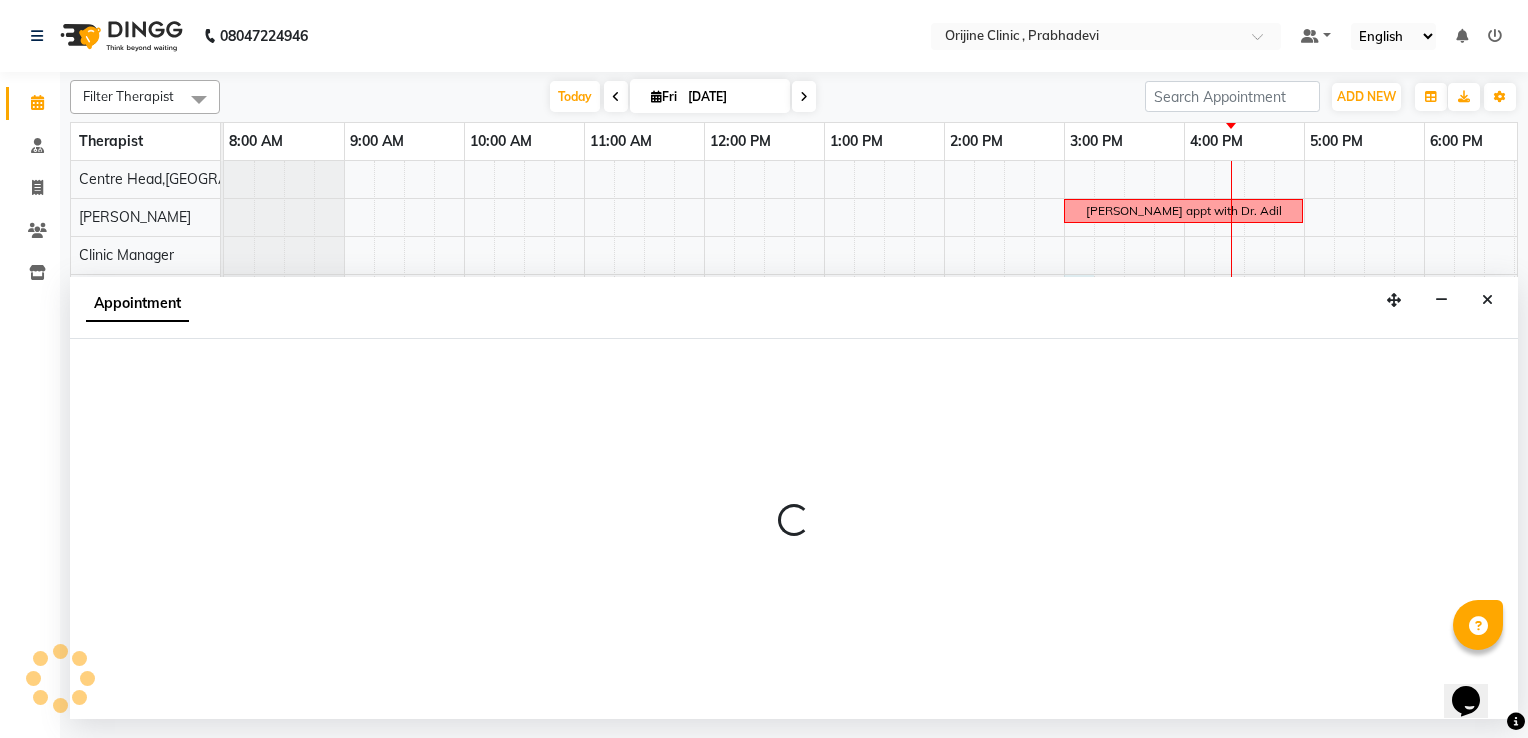 select on "84758" 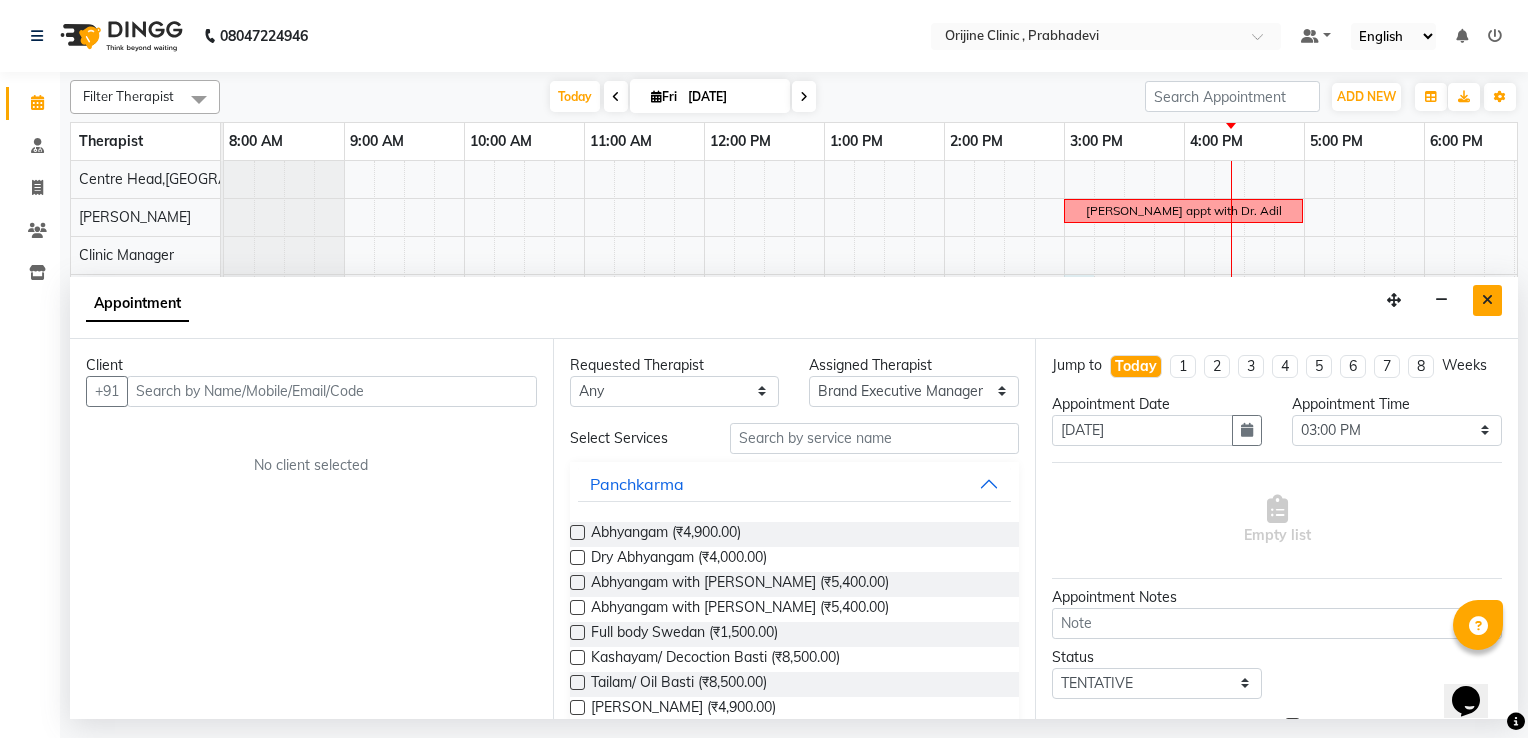 click at bounding box center [1487, 300] 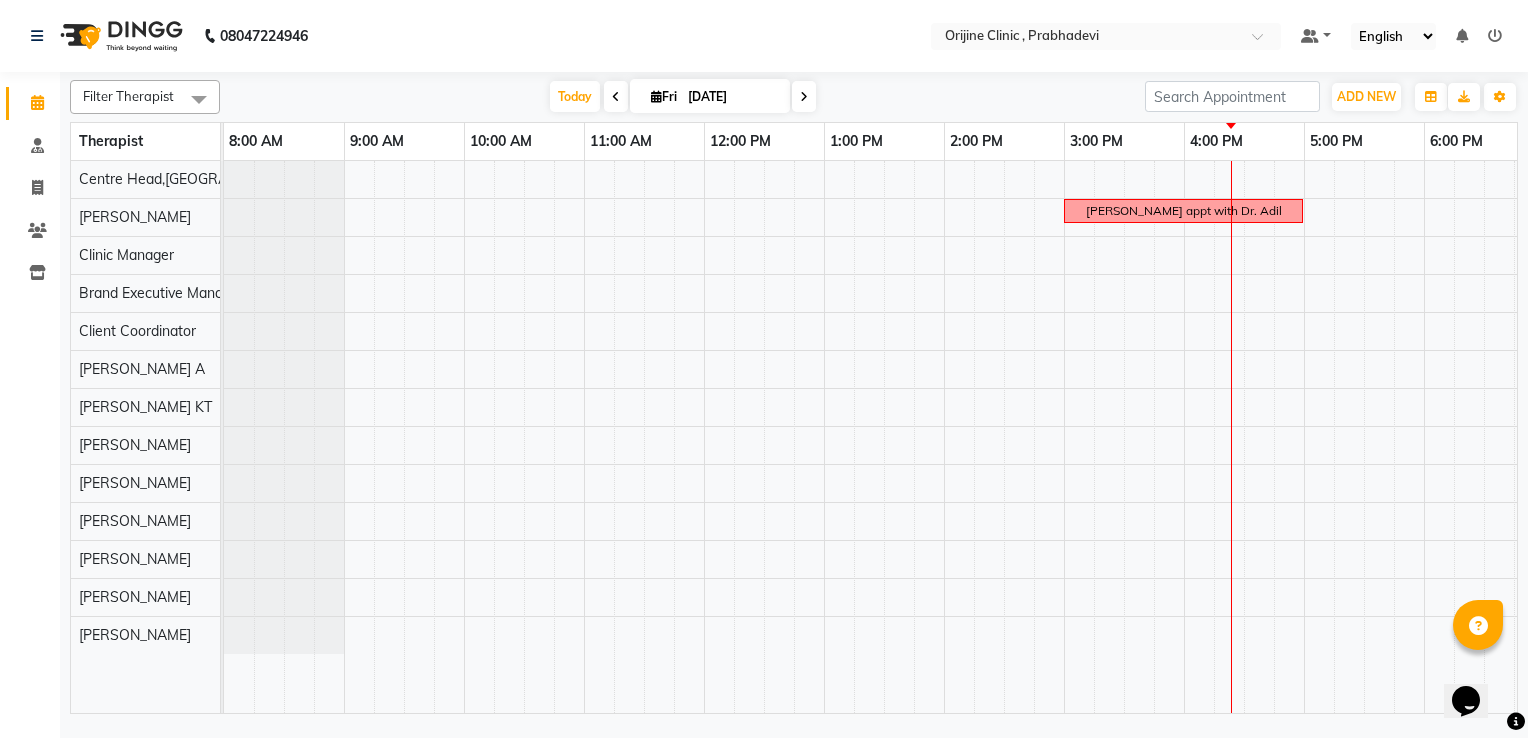 scroll, scrollTop: 0, scrollLeft: 266, axis: horizontal 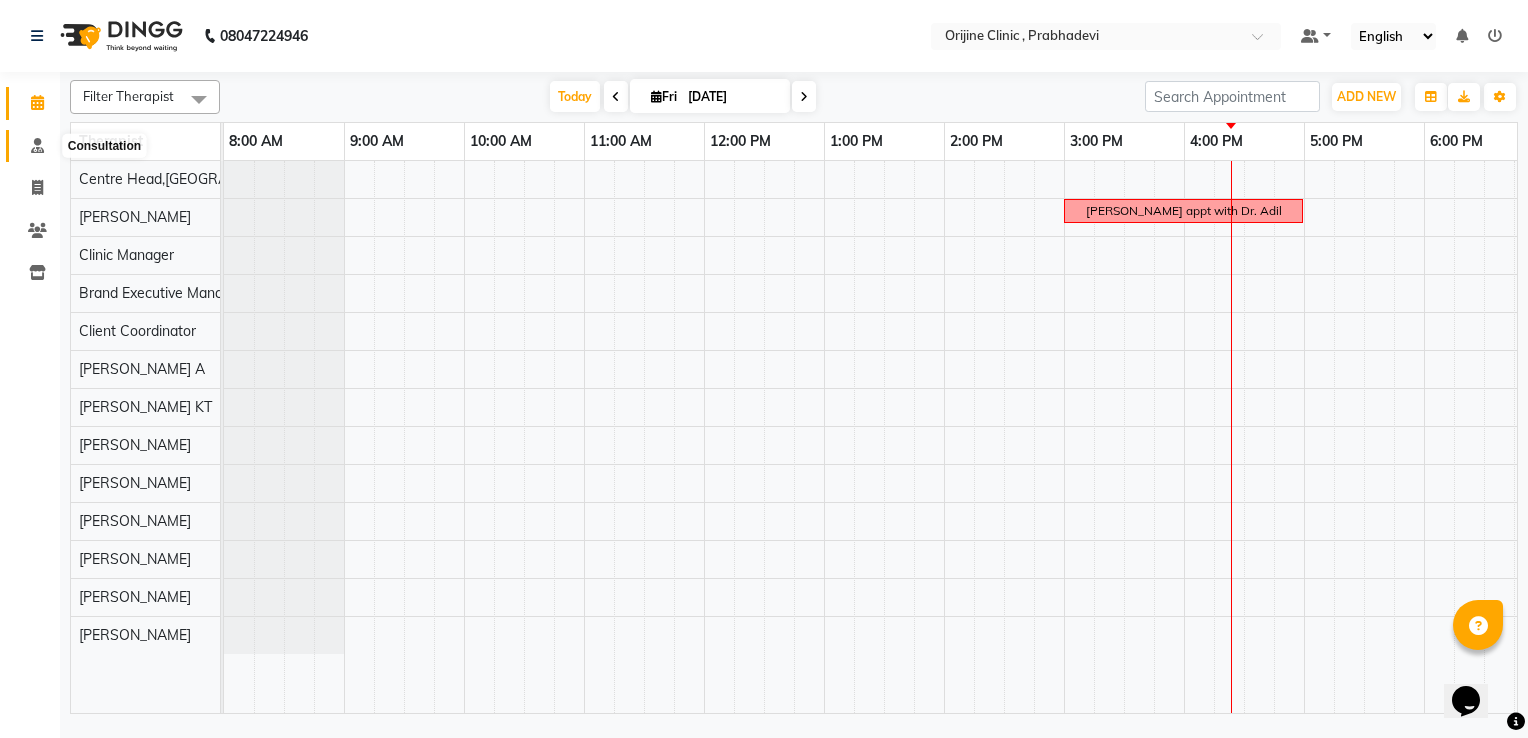 click 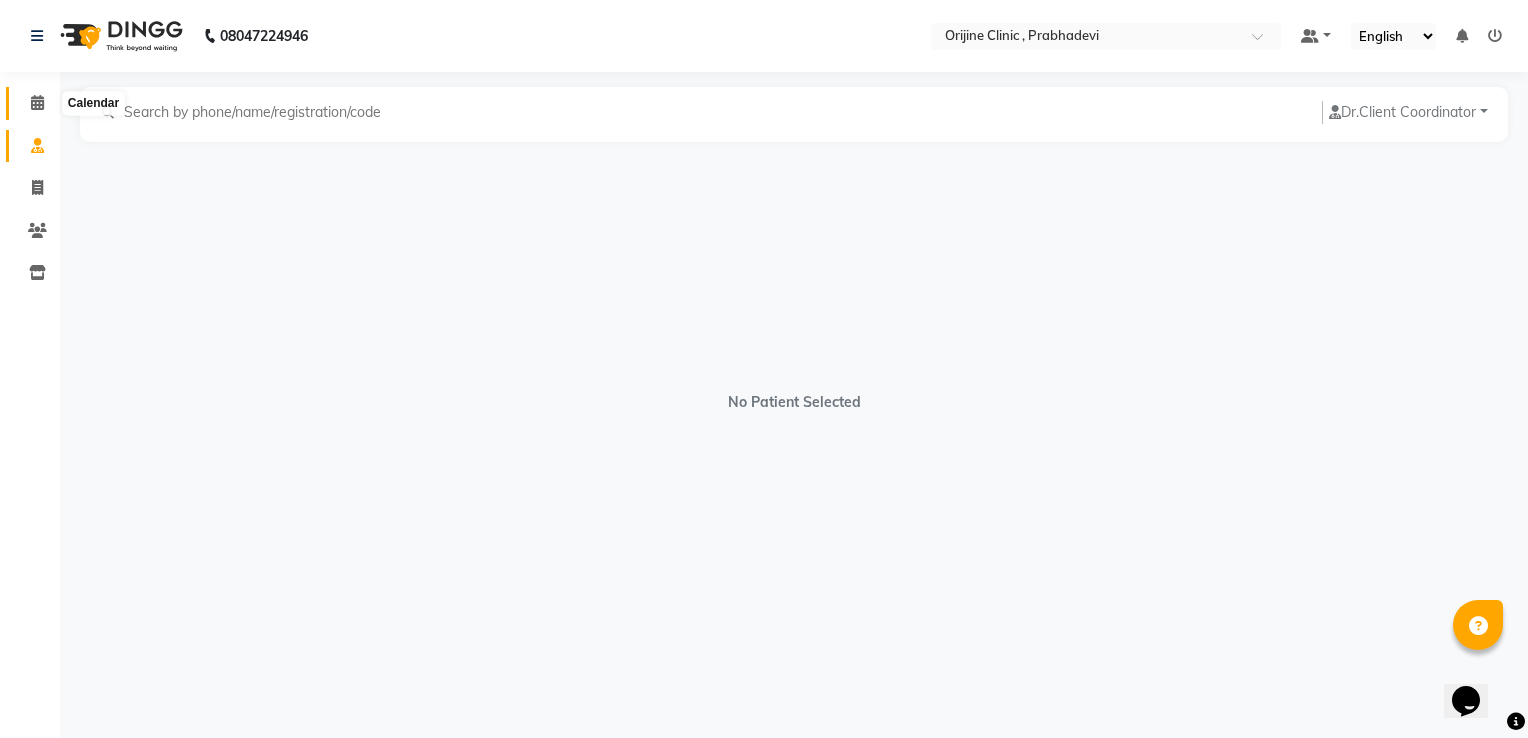 click 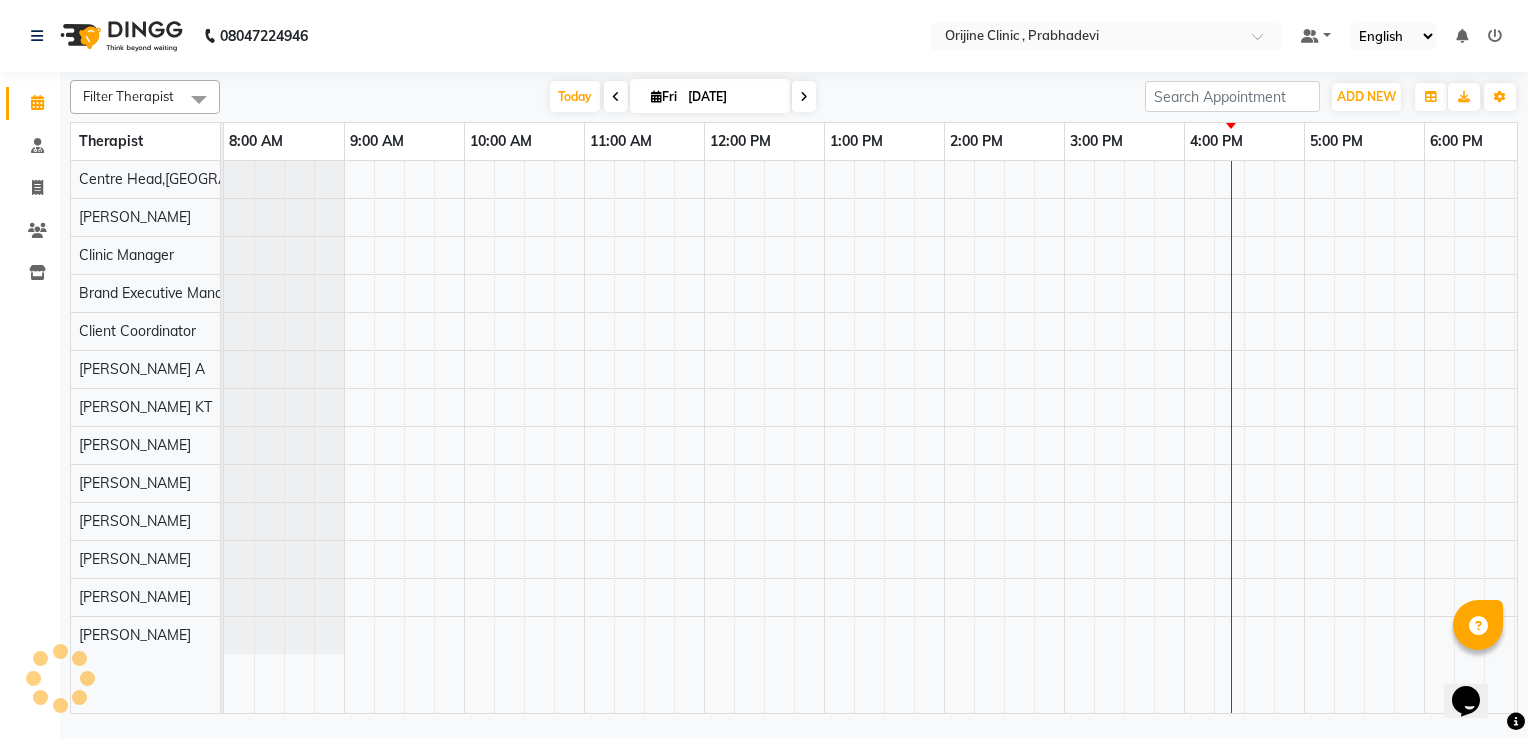 scroll, scrollTop: 0, scrollLeft: 0, axis: both 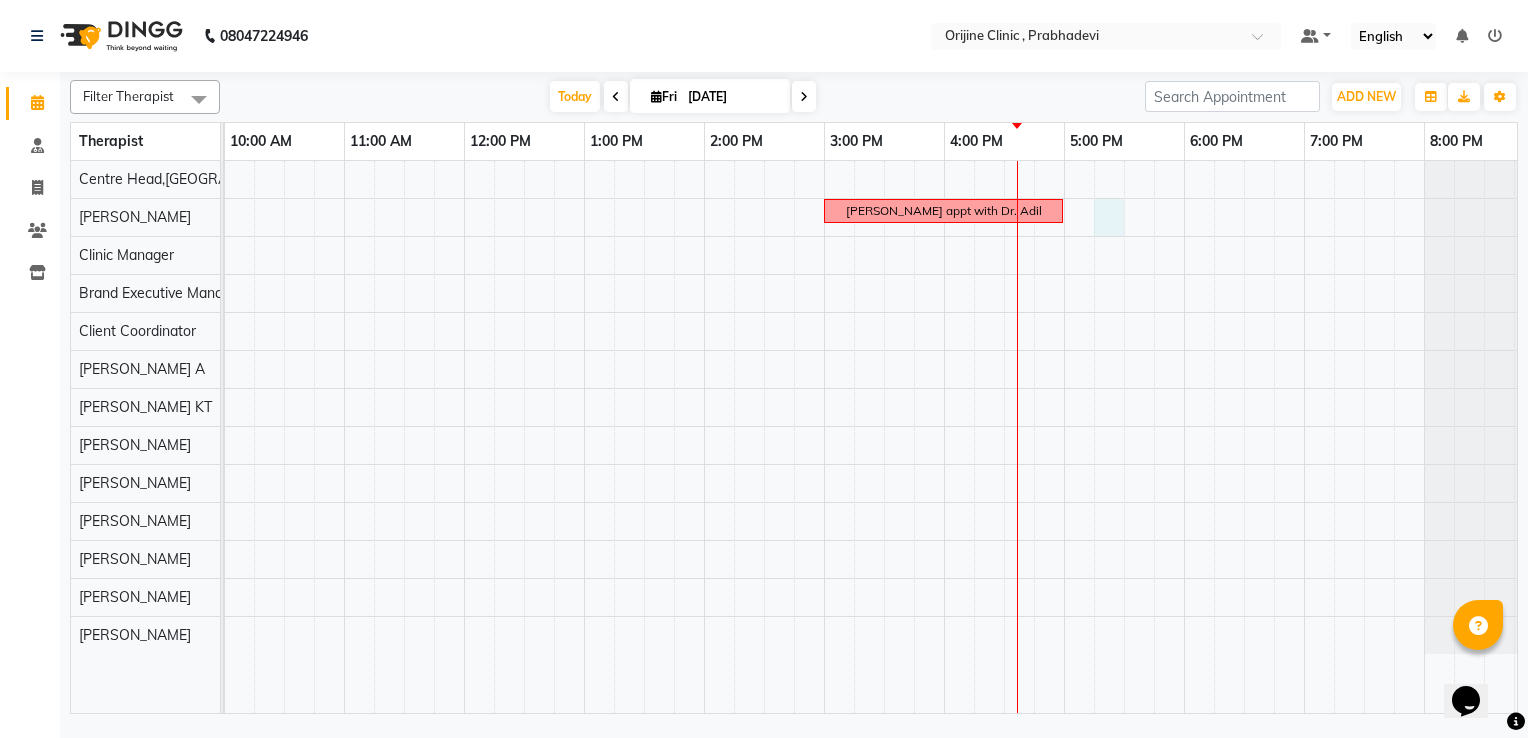click on "Sonal appt with Dr. Adil" at bounding box center [764, 437] 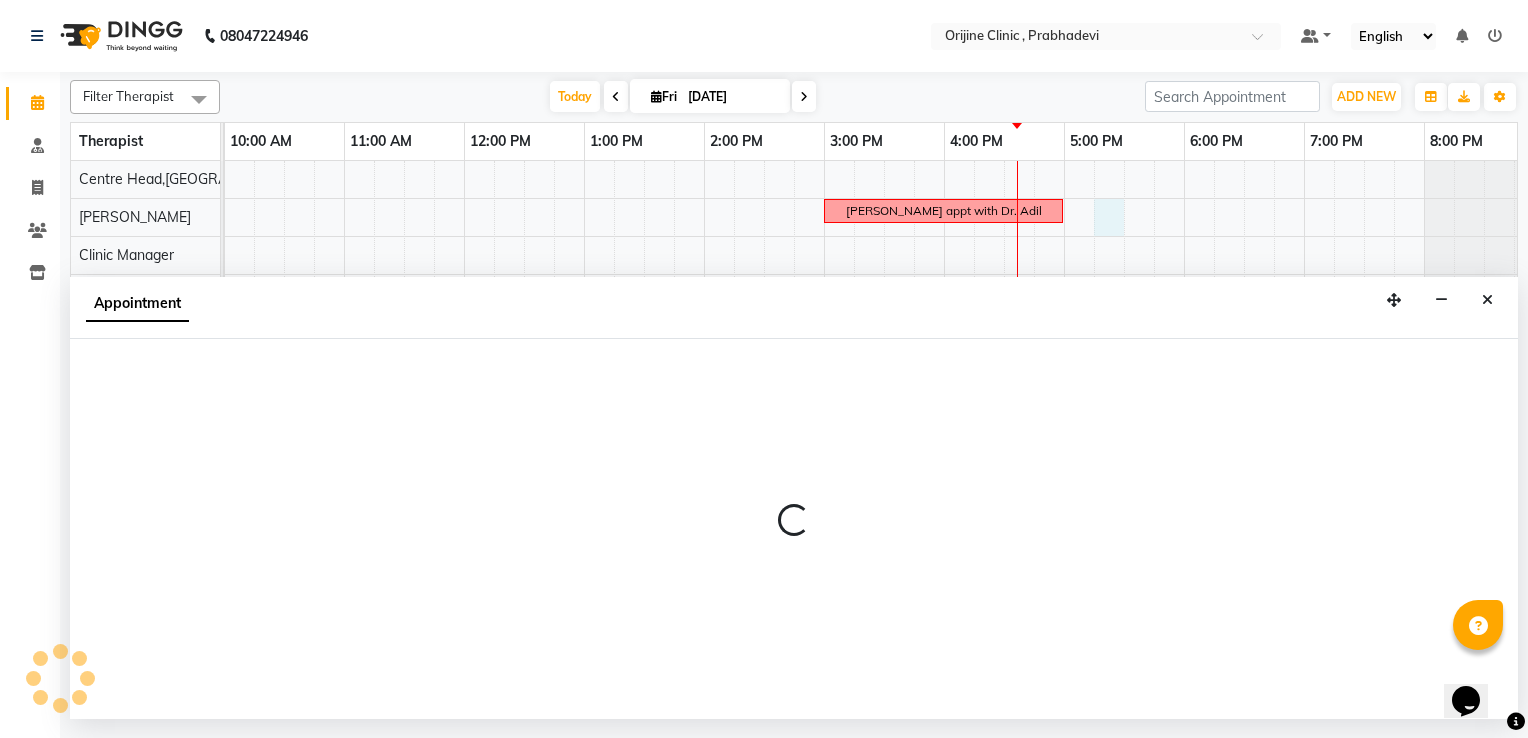 select on "84752" 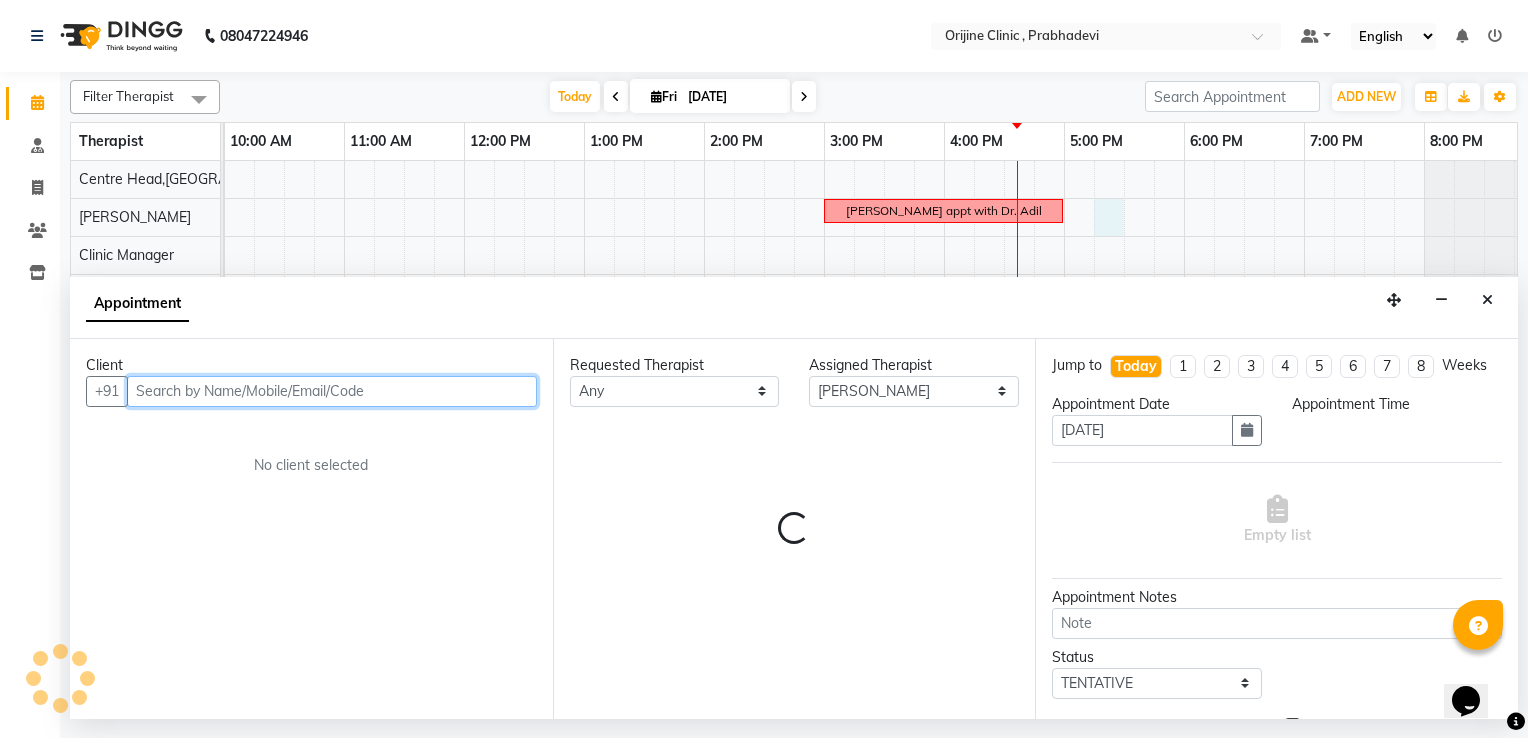 select on "1035" 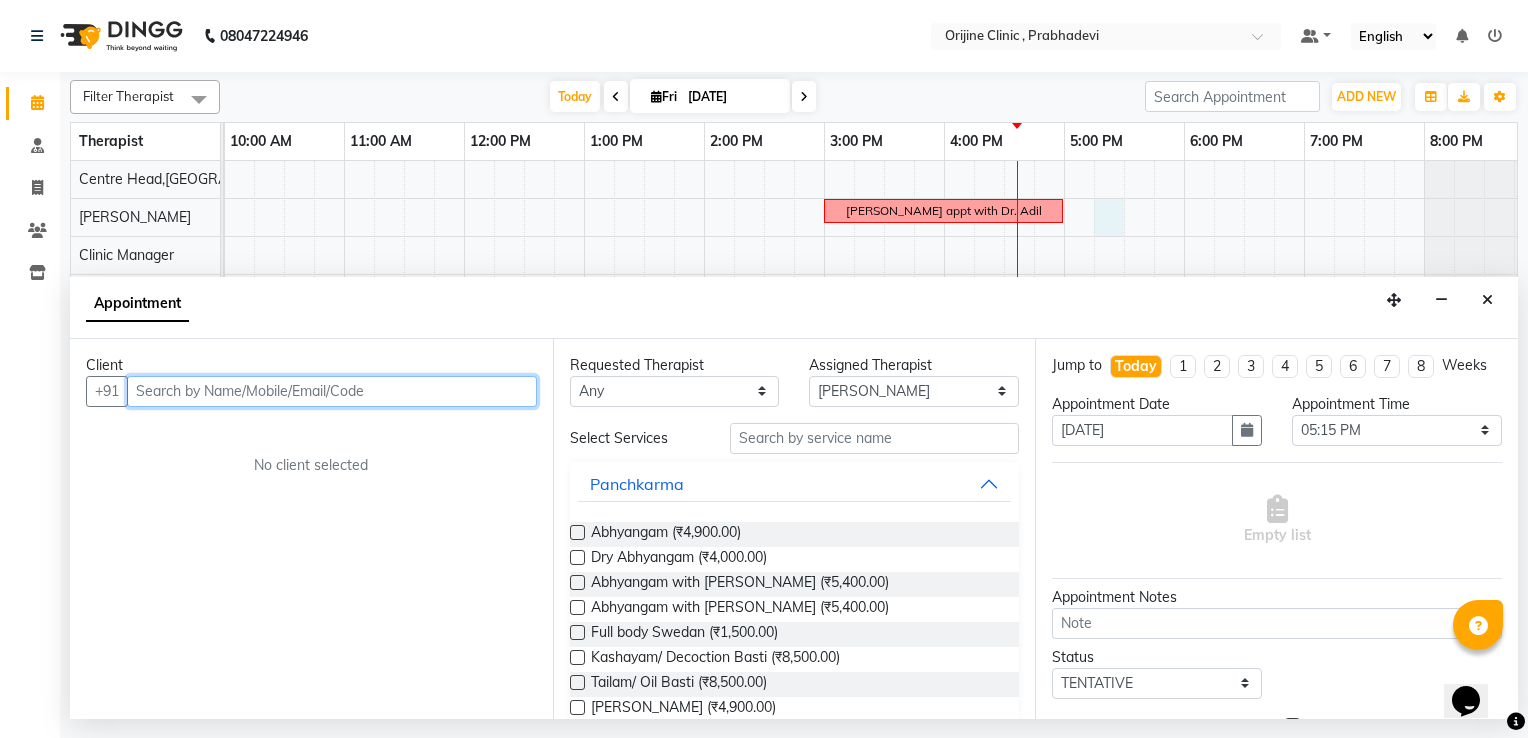 click at bounding box center [332, 391] 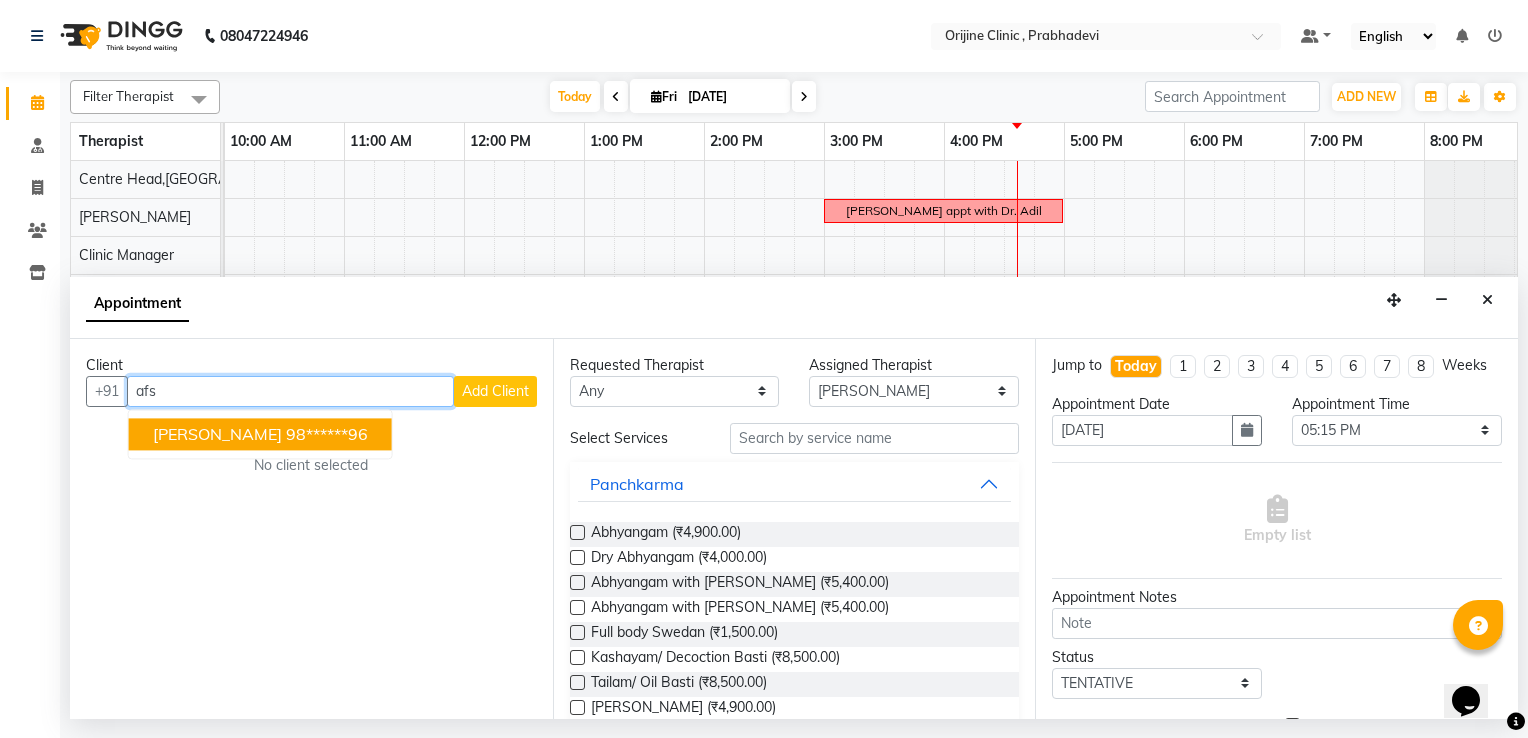click on "98******96" at bounding box center (327, 434) 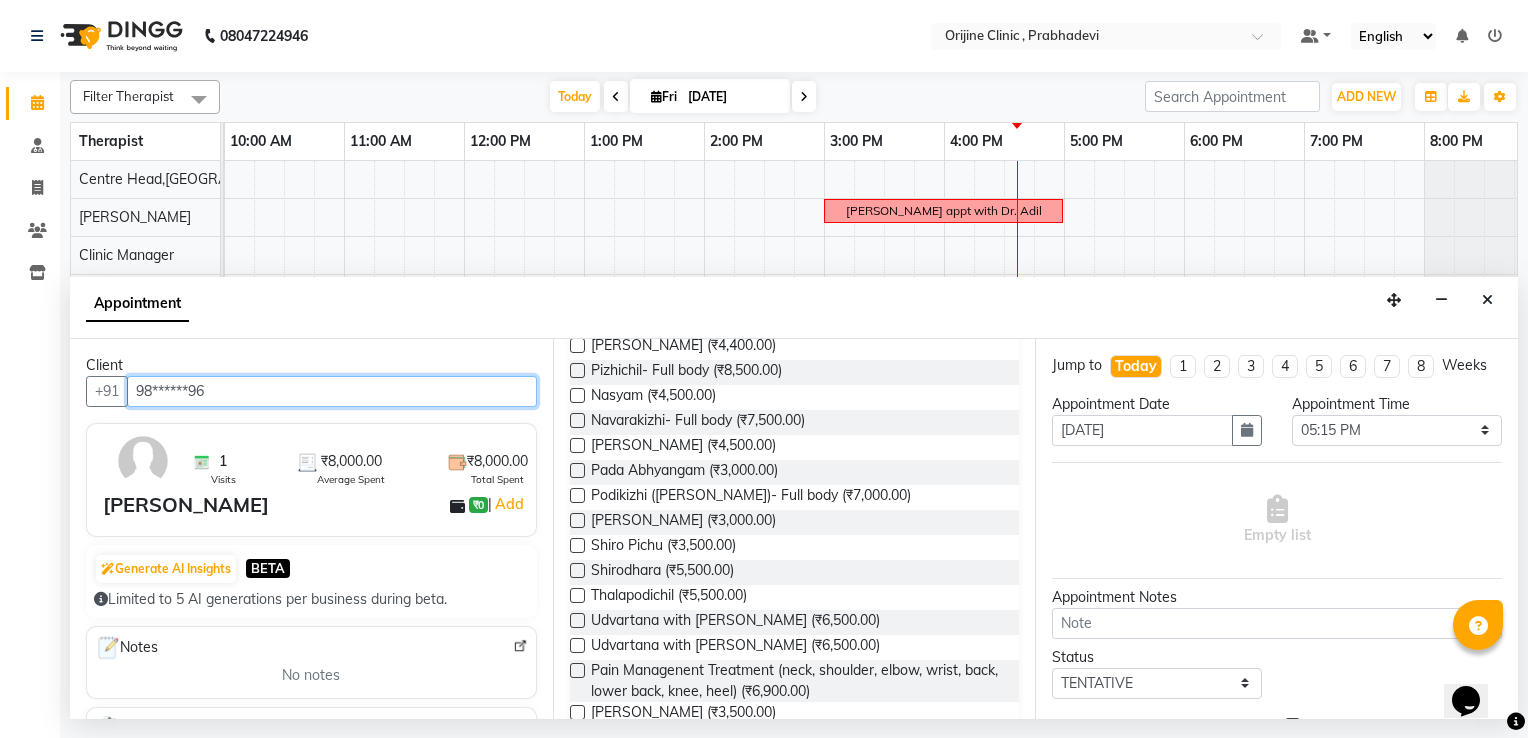scroll, scrollTop: 832, scrollLeft: 0, axis: vertical 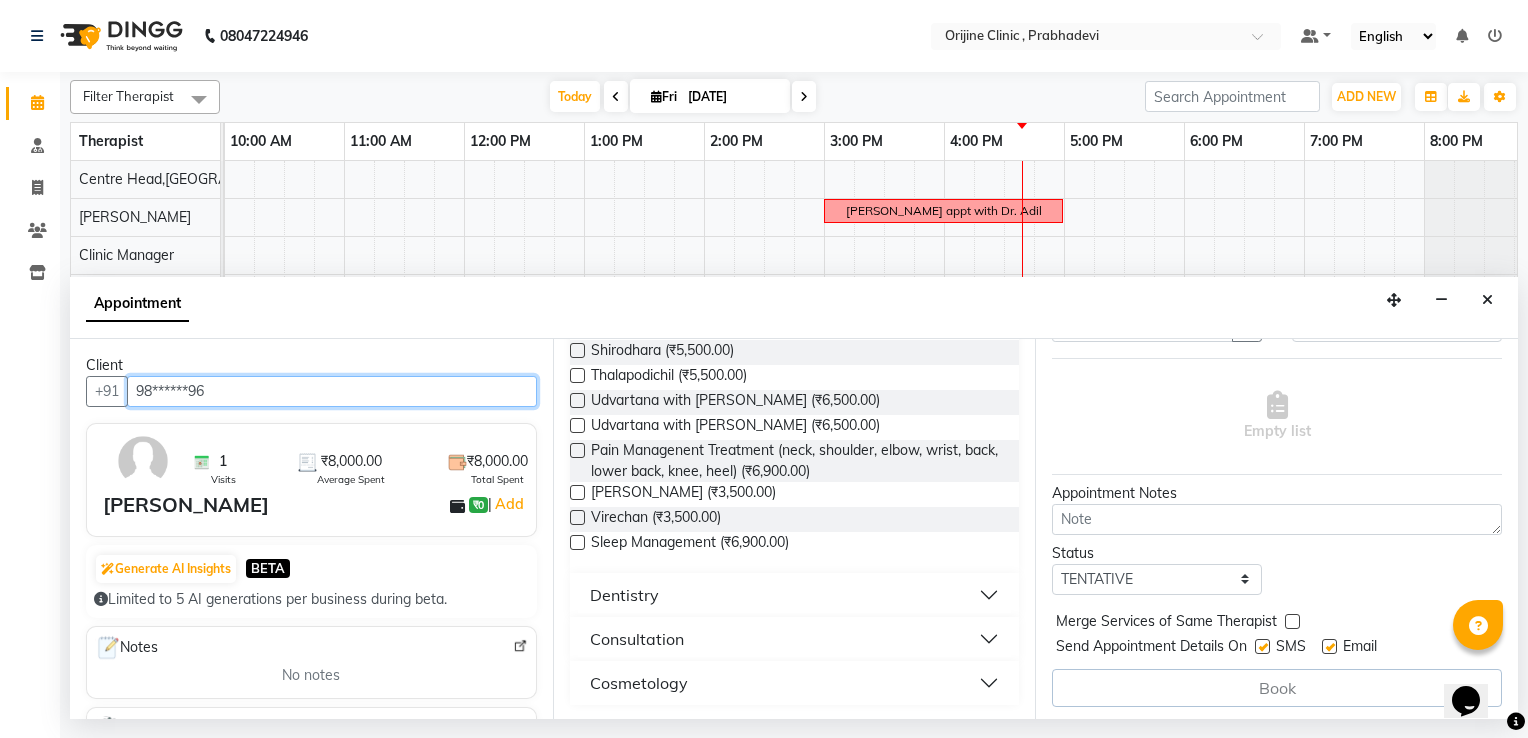 type on "98******96" 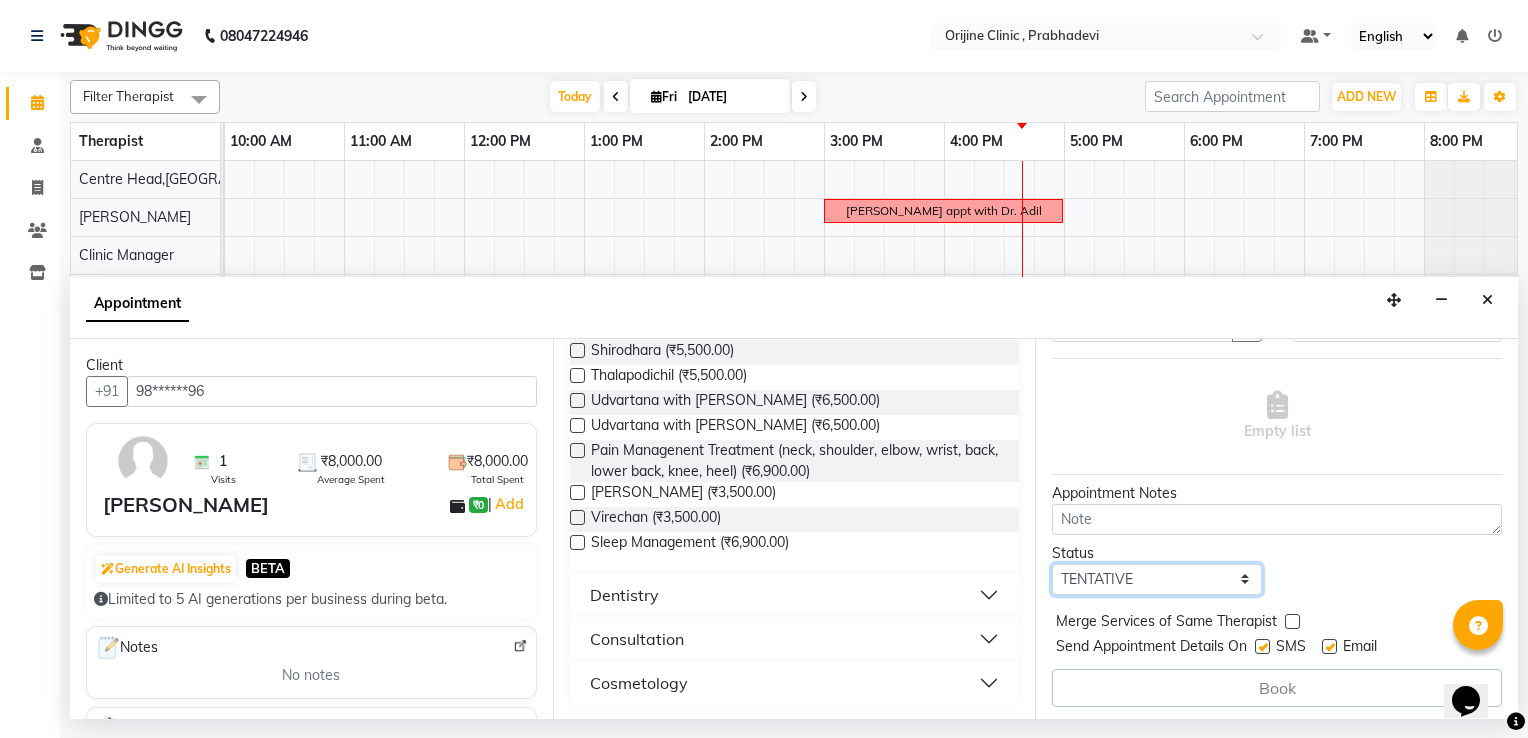 click on "Select TENTATIVE CONFIRM CHECK-IN UPCOMING" at bounding box center (1157, 579) 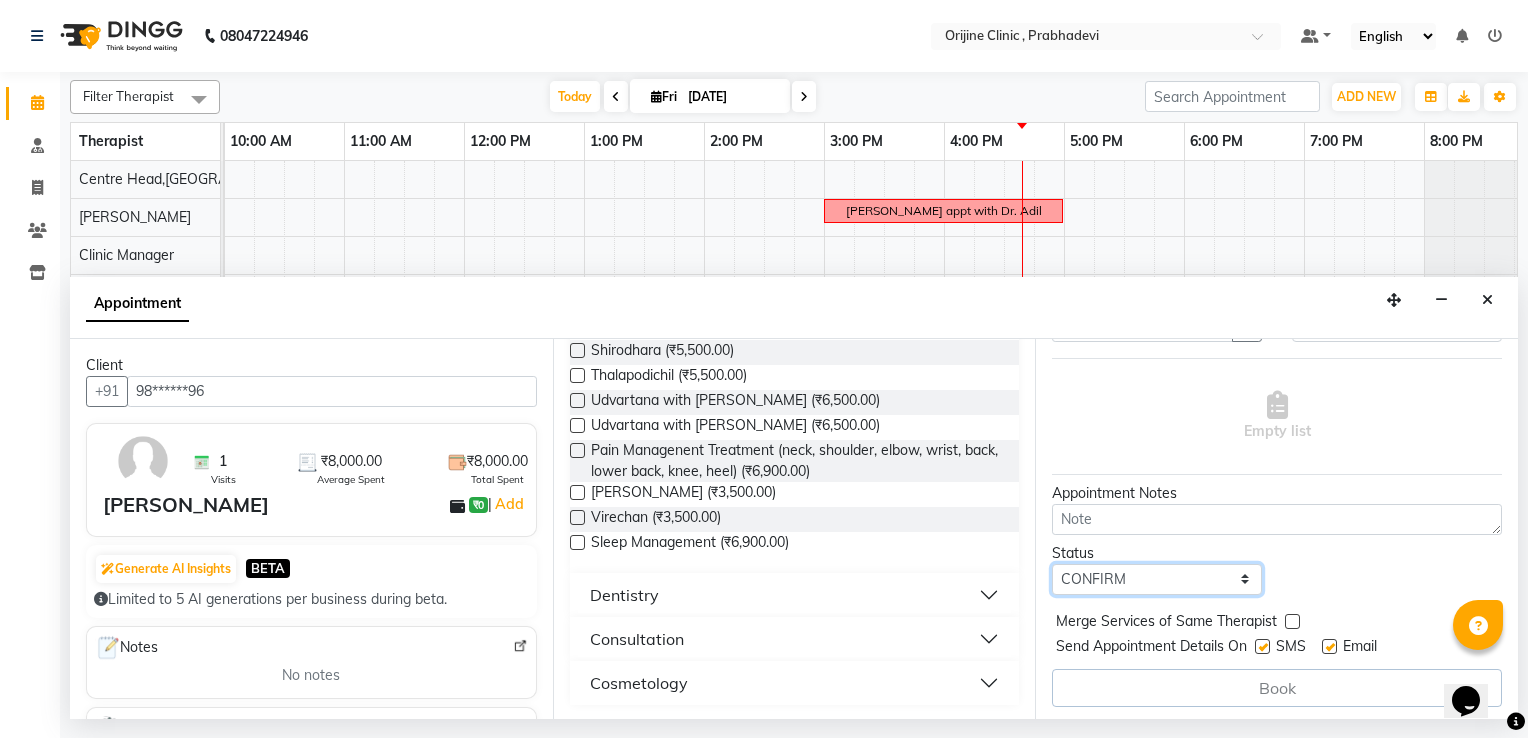 click on "Select TENTATIVE CONFIRM CHECK-IN UPCOMING" at bounding box center (1157, 579) 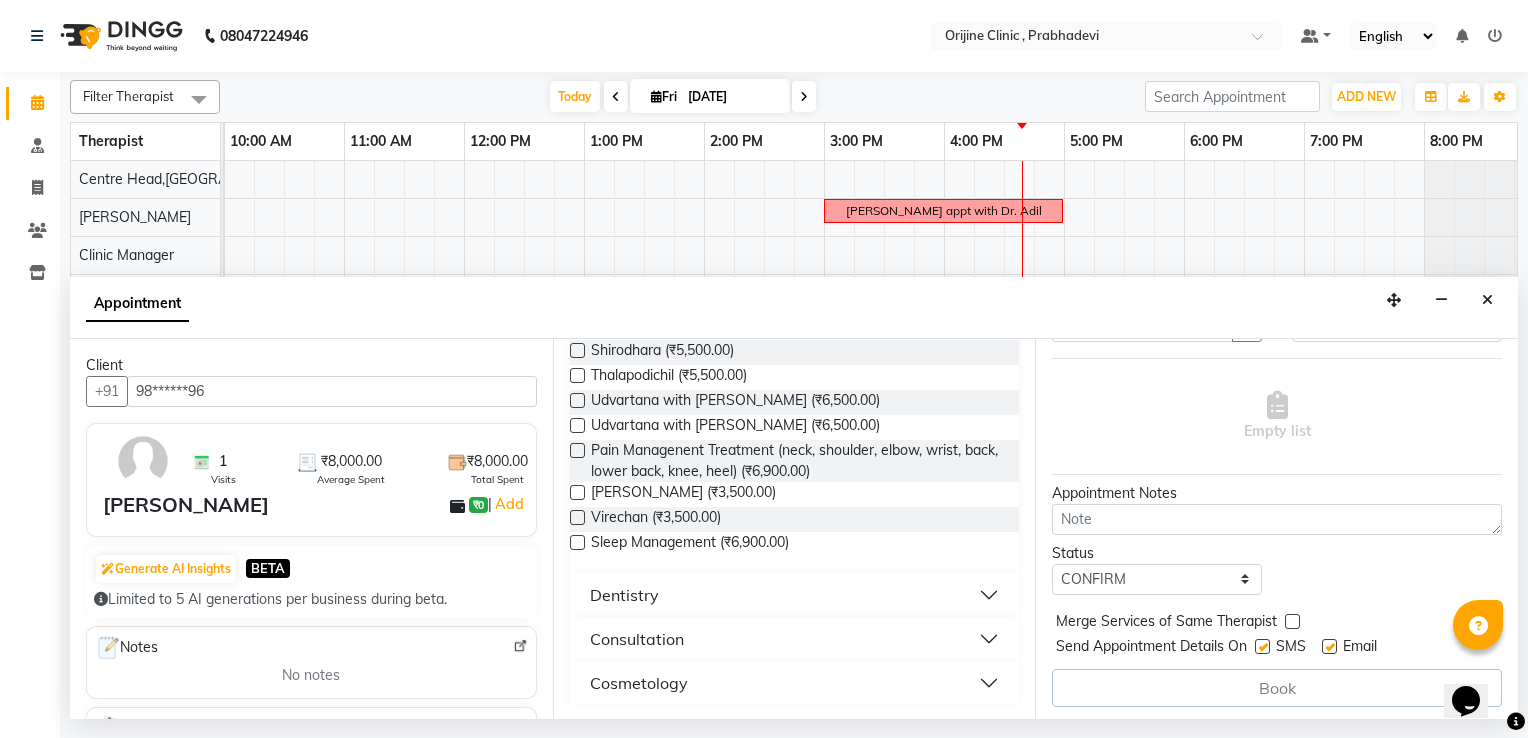 click on "Jump to Today 1 2 3 4 5 6 7 8 Weeks Appointment Date 11-07-2025 Appointment Time Select 09:00 AM 09:15 AM 09:30 AM 09:45 AM 10:00 AM 10:15 AM 10:30 AM 10:45 AM 11:00 AM 11:15 AM 11:30 AM 11:45 AM 12:00 PM 12:15 PM 12:30 PM 12:45 PM 01:00 PM 01:15 PM 01:30 PM 01:45 PM 02:00 PM 02:15 PM 02:30 PM 02:45 PM 03:00 PM 03:15 PM 03:30 PM 03:45 PM 04:00 PM 04:15 PM 04:30 PM 04:45 PM 05:00 PM 05:15 PM 05:30 PM 05:45 PM 06:00 PM 06:15 PM 06:30 PM 06:45 PM 07:00 PM 07:15 PM 07:30 PM 07:45 PM 08:00 PM  Empty list  Appointment Notes Status Select TENTATIVE CONFIRM CHECK-IN UPCOMING Merge Services of Same Therapist Send Appointment Details On SMS Email  Book" at bounding box center [1276, 529] 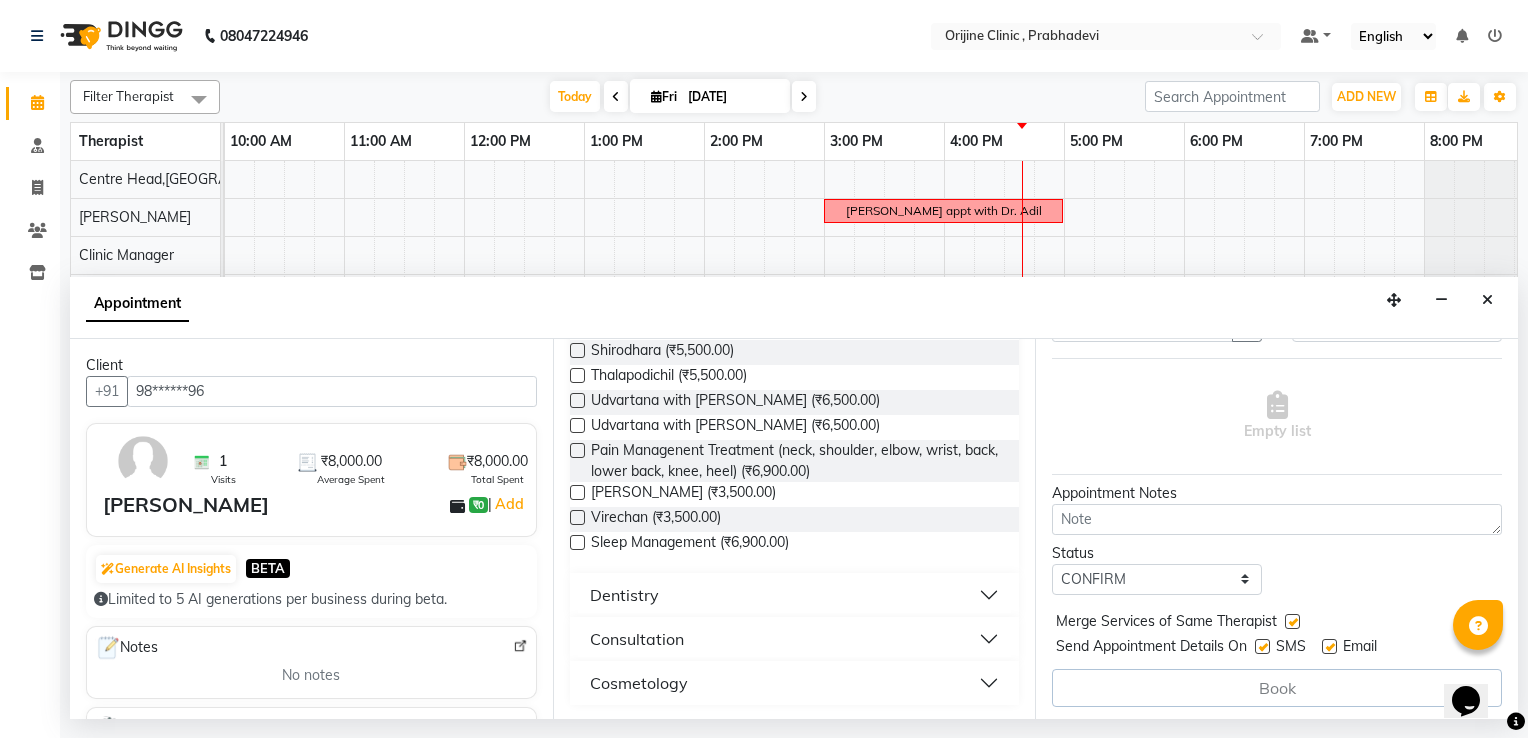 click at bounding box center (1262, 646) 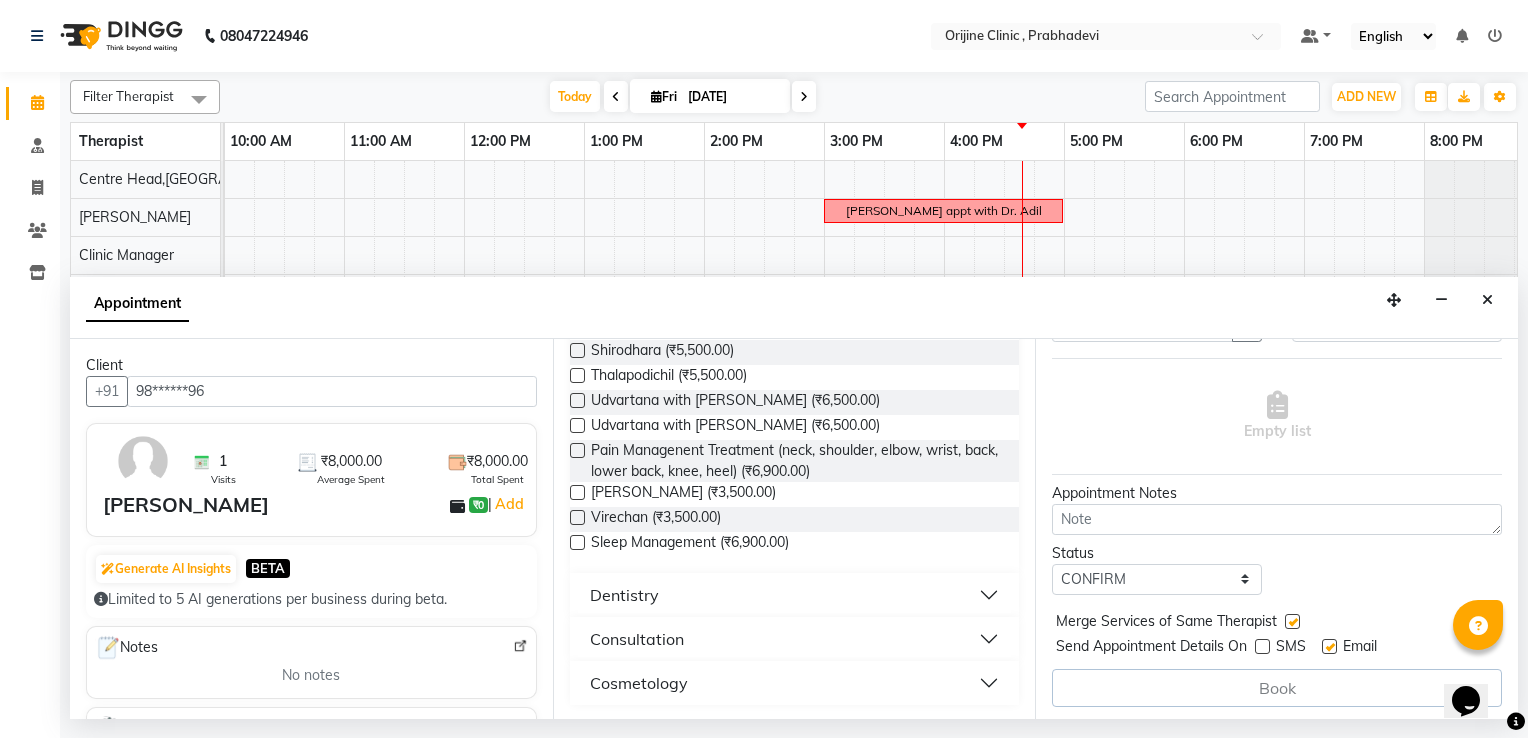 click at bounding box center (1329, 646) 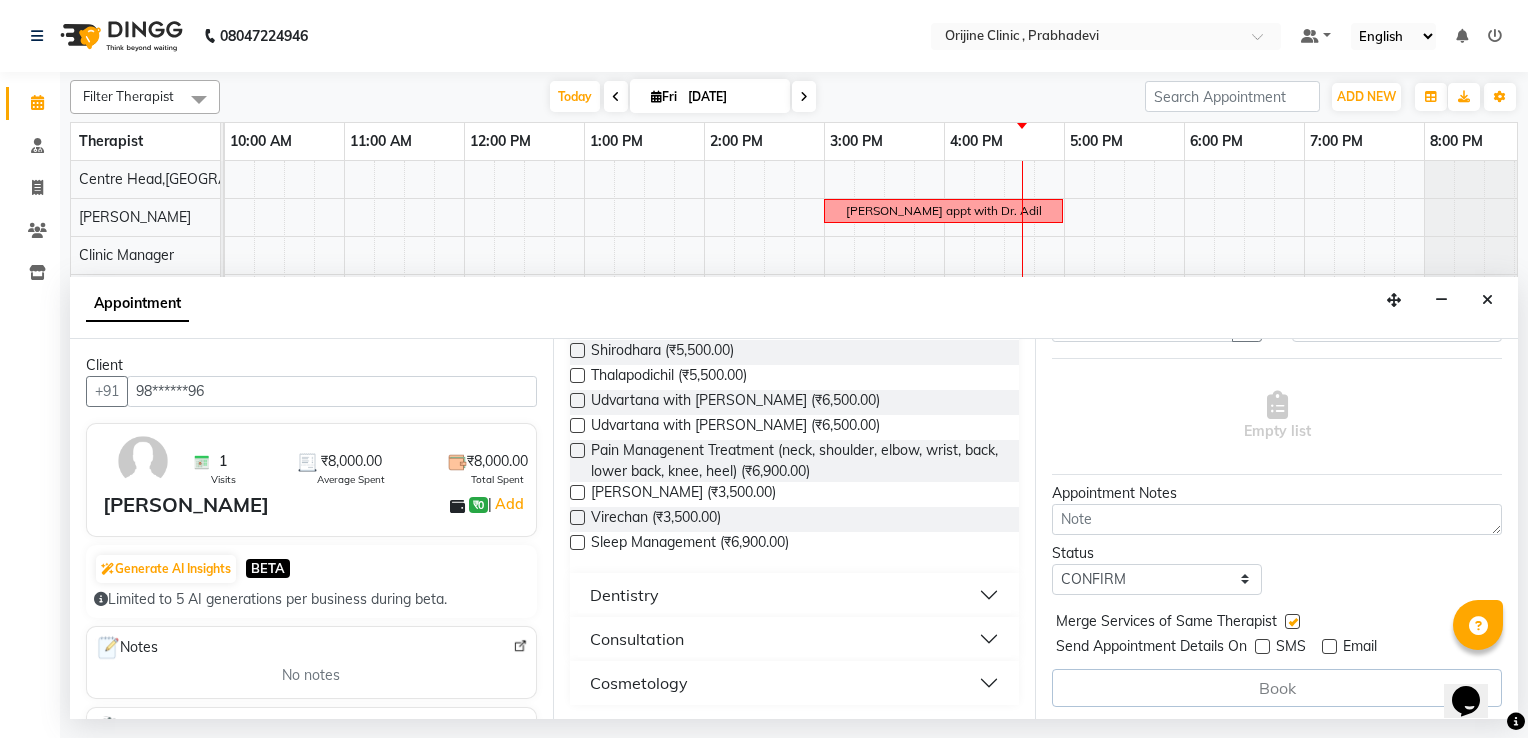 click on "Merge Services of Same Therapist" at bounding box center [1277, 623] 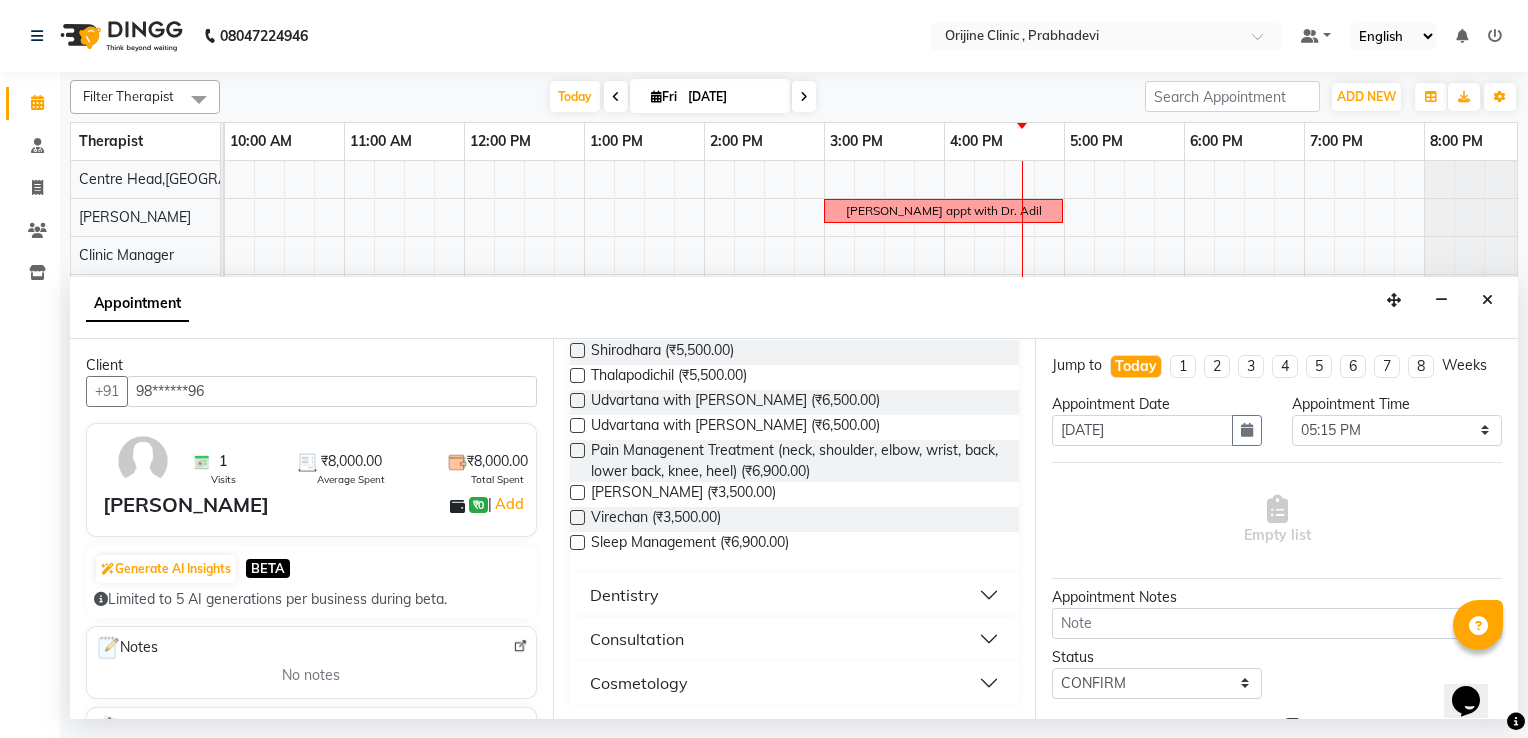 click on "Dentistry" at bounding box center [795, 595] 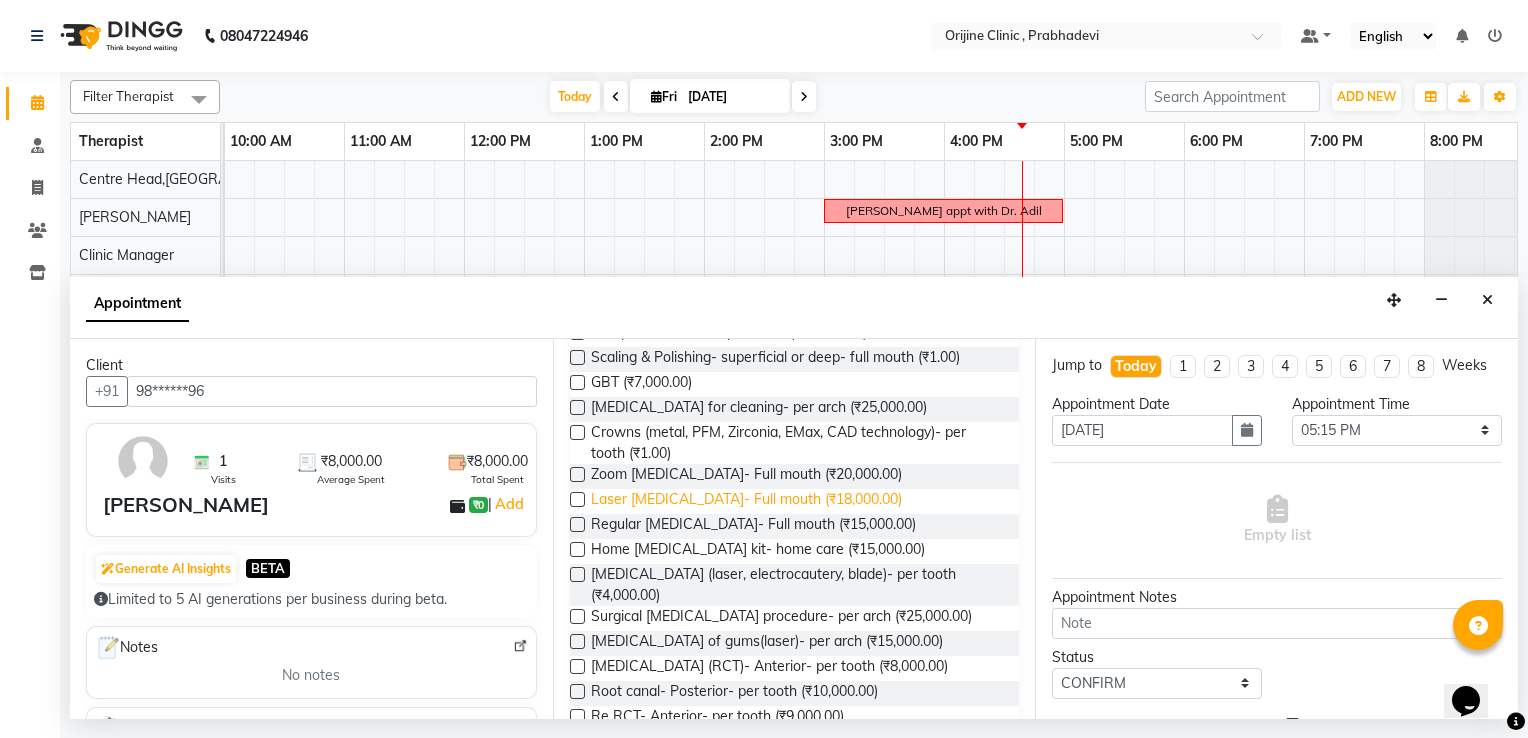scroll, scrollTop: 1435, scrollLeft: 0, axis: vertical 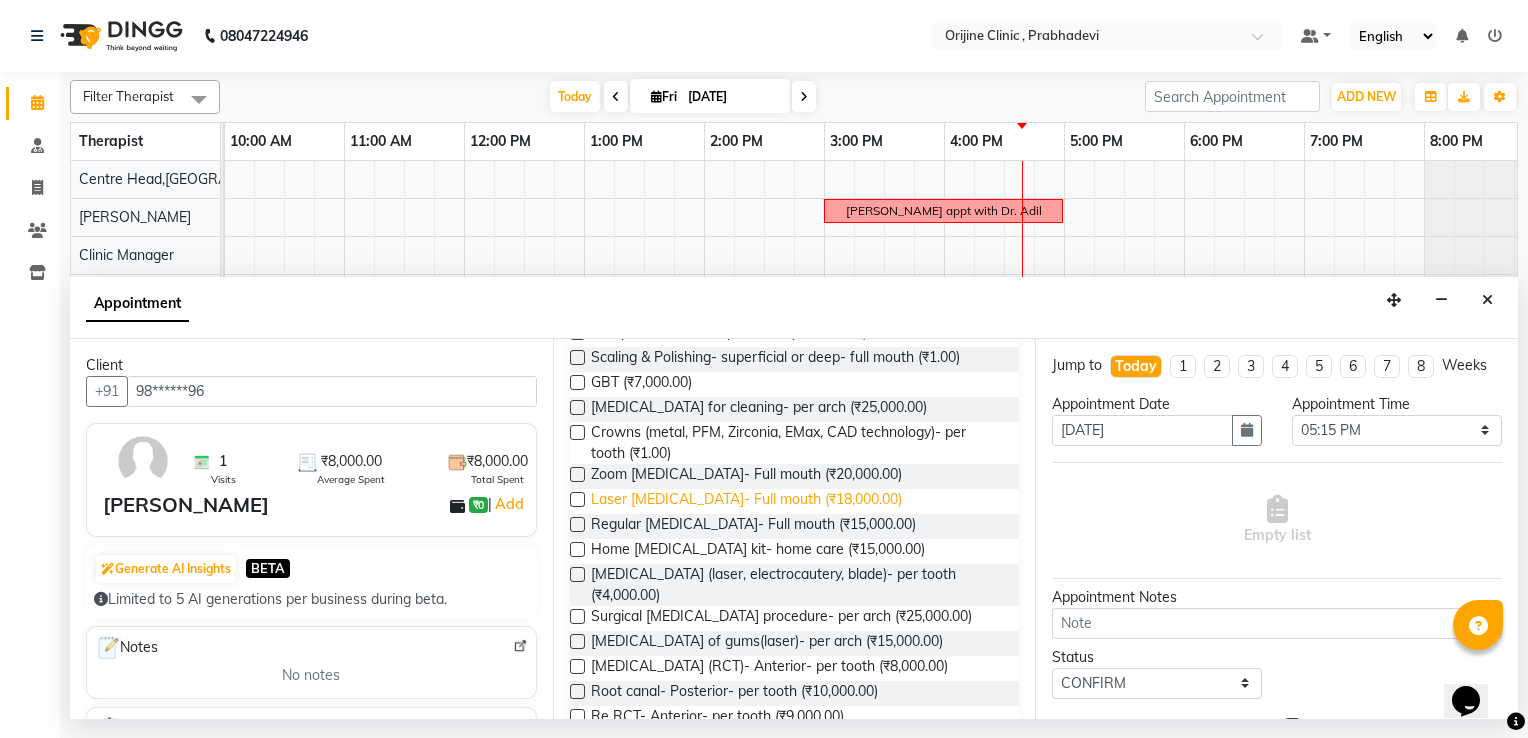click on "Laser whitening- Full mouth (₹18,000.00)" at bounding box center (746, 501) 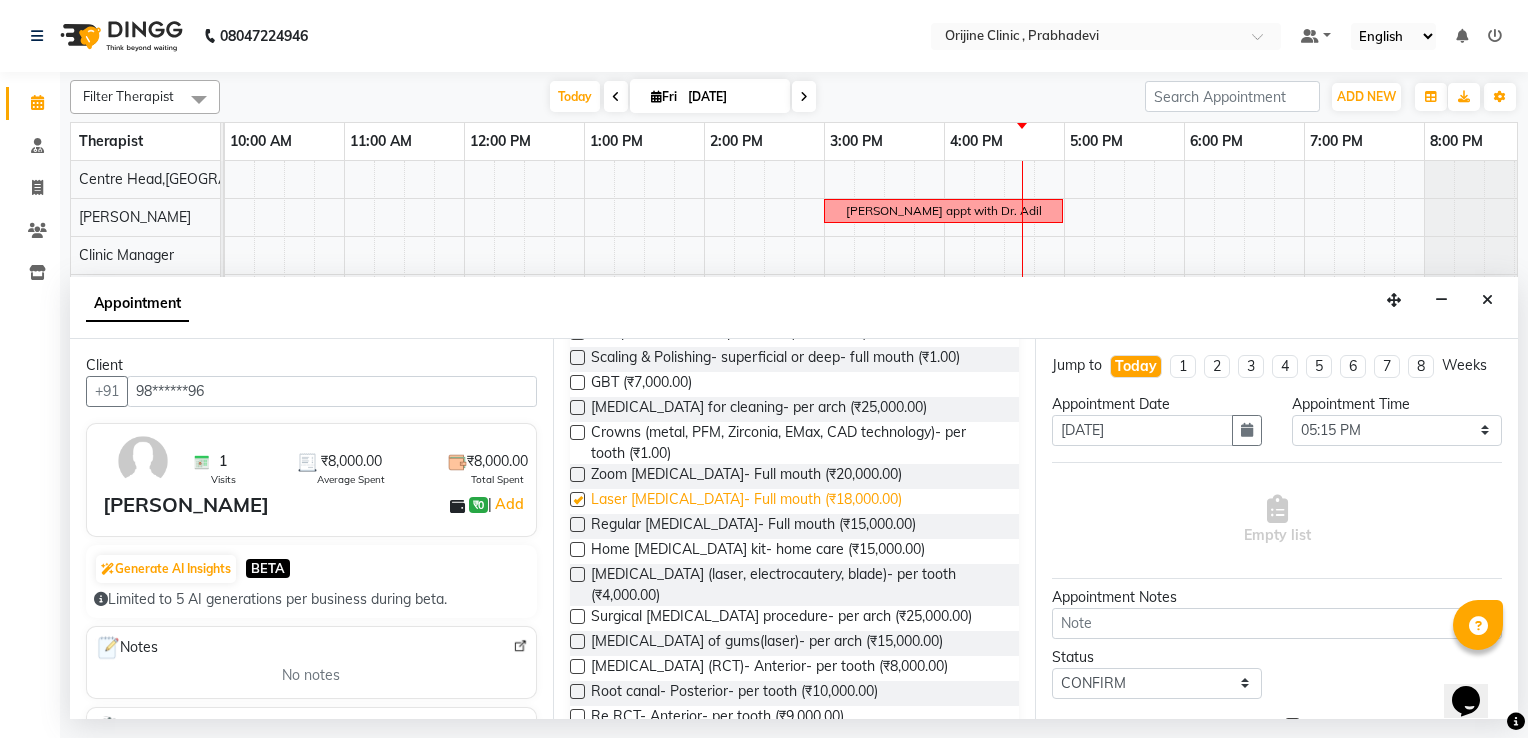 checkbox on "false" 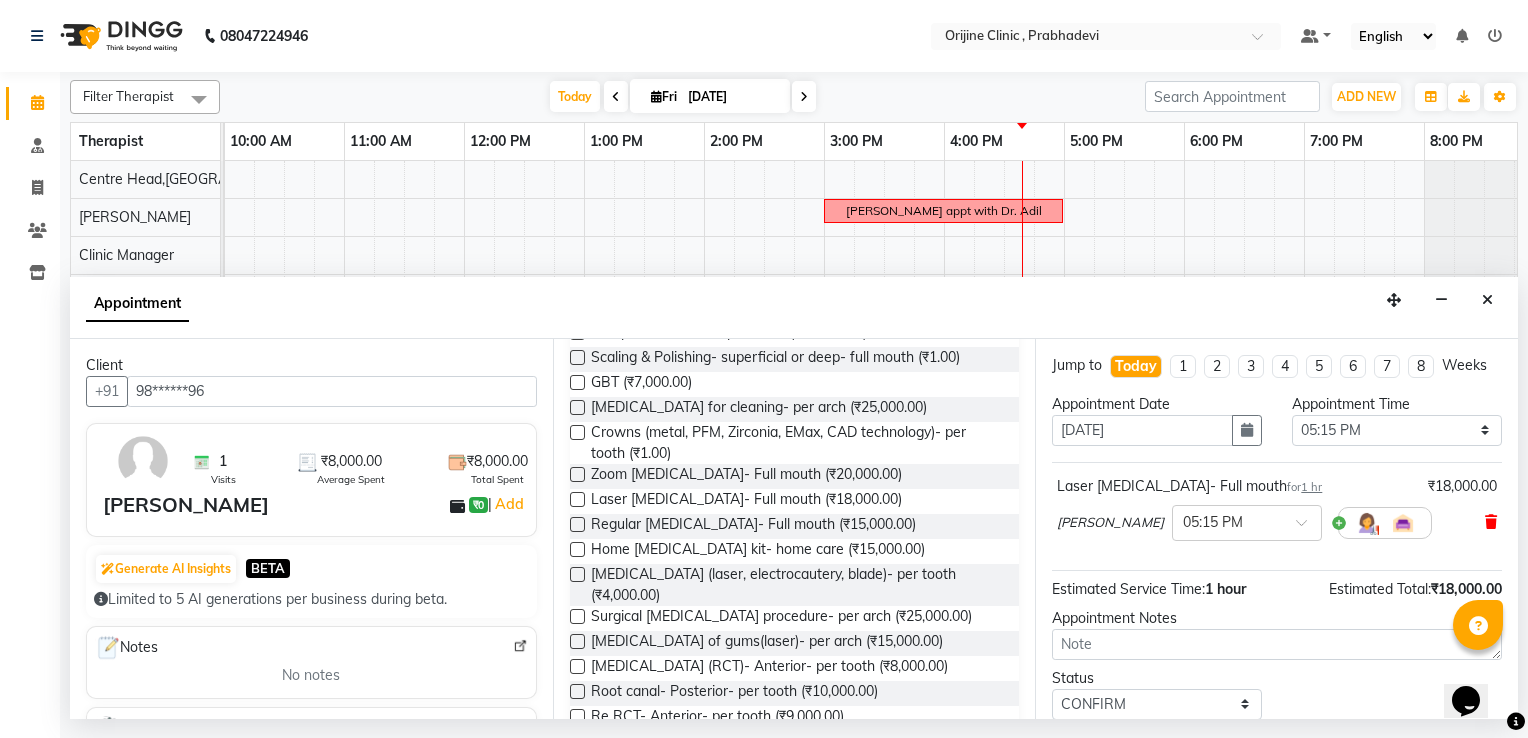 click at bounding box center [1491, 522] 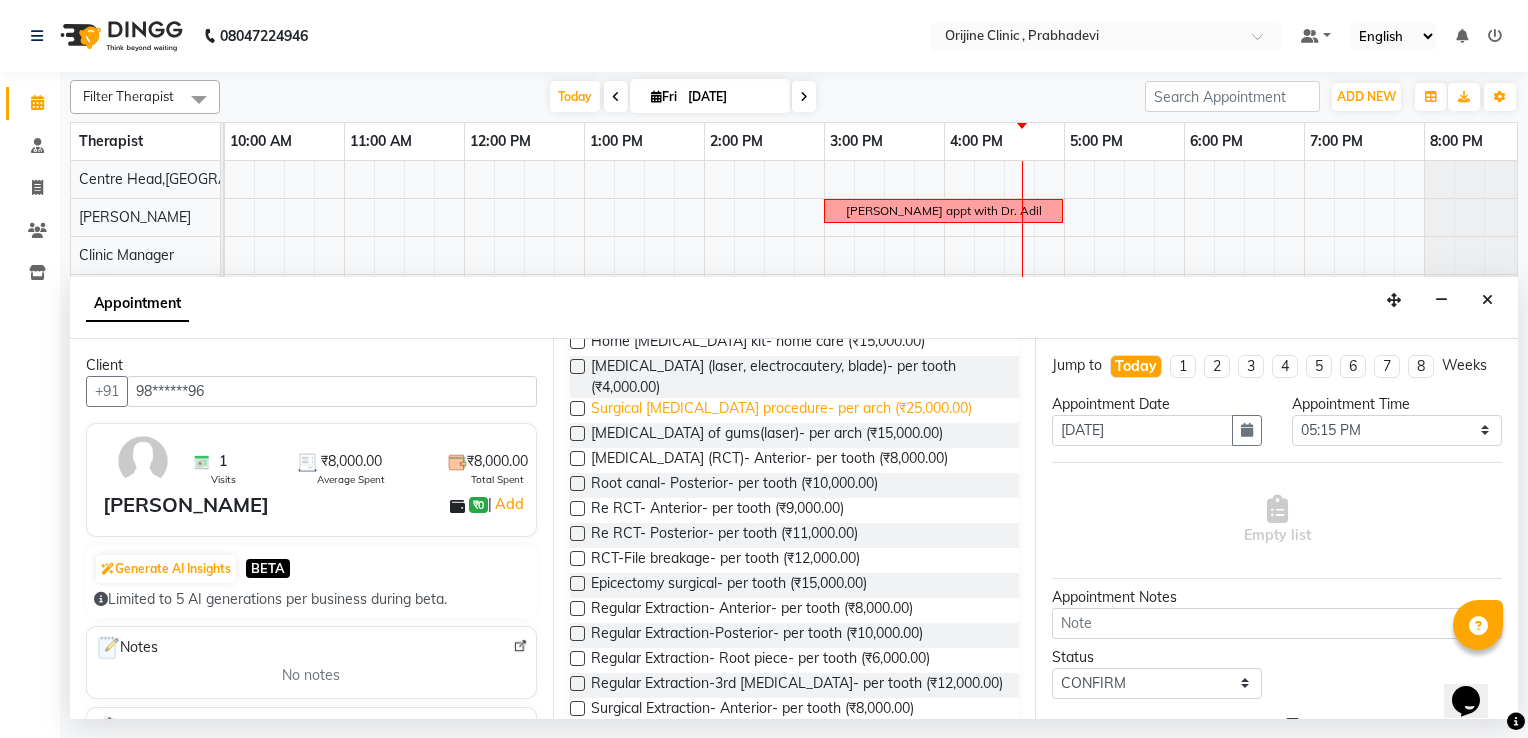 scroll, scrollTop: 1632, scrollLeft: 0, axis: vertical 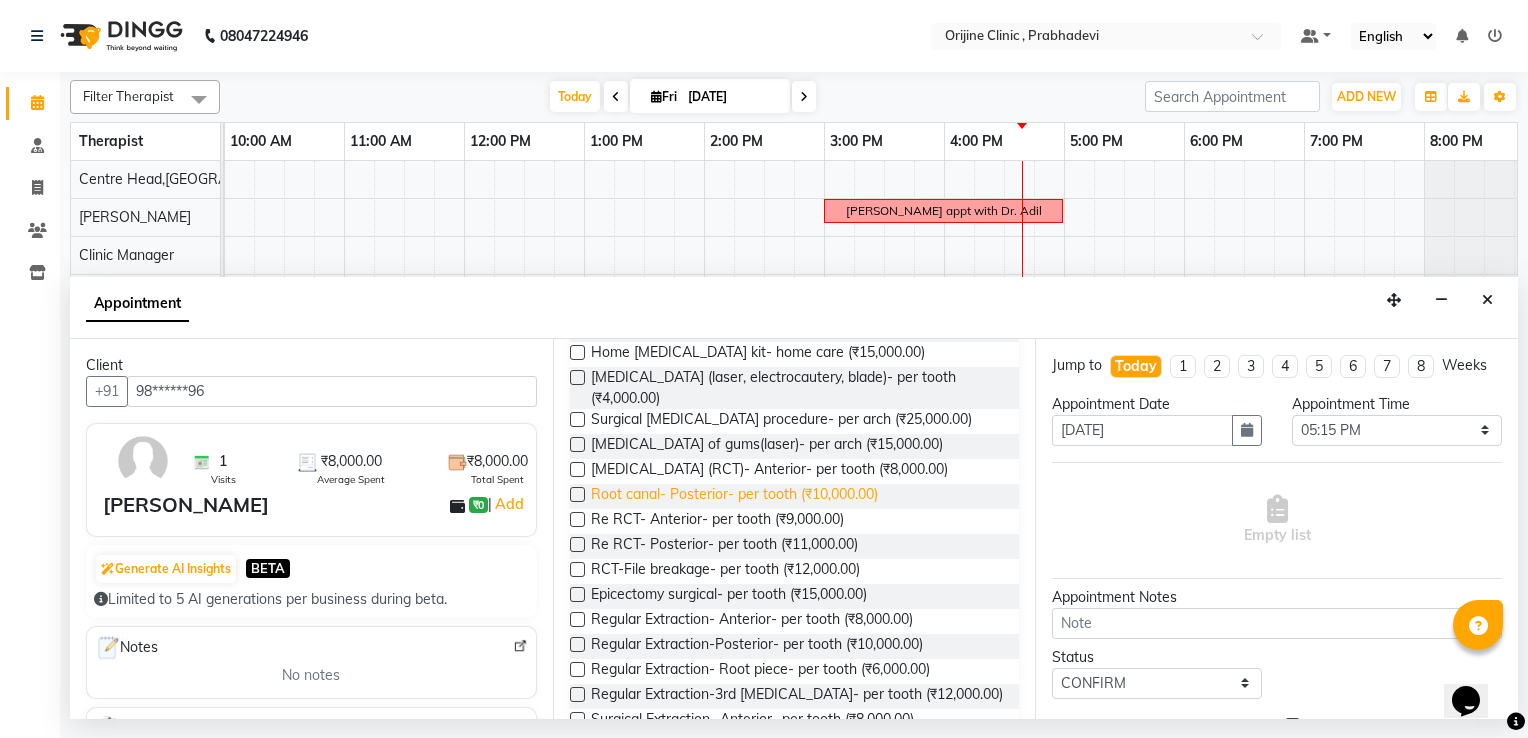 click on "Root canal- Posterior- per tooth (₹10,000.00)" at bounding box center (734, 496) 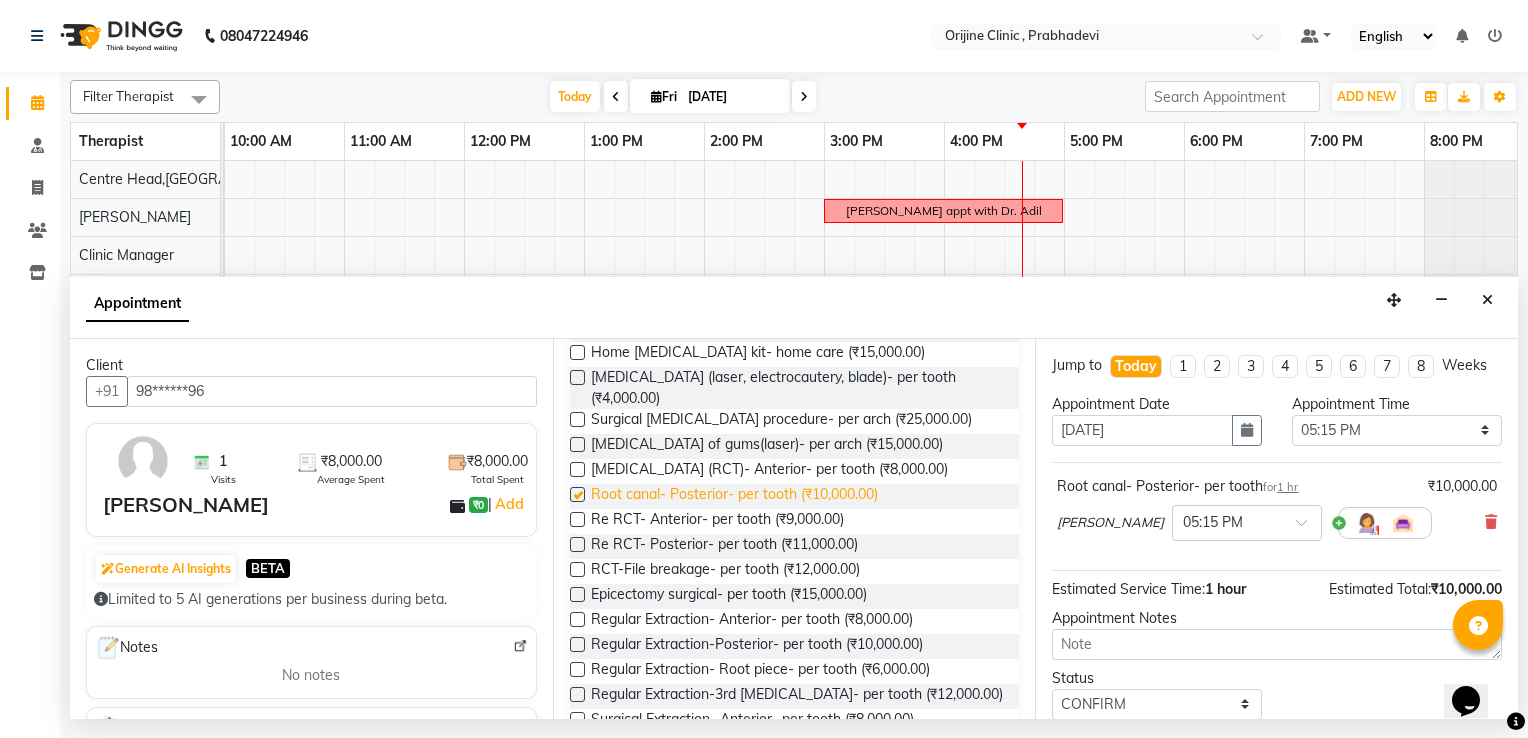 checkbox on "false" 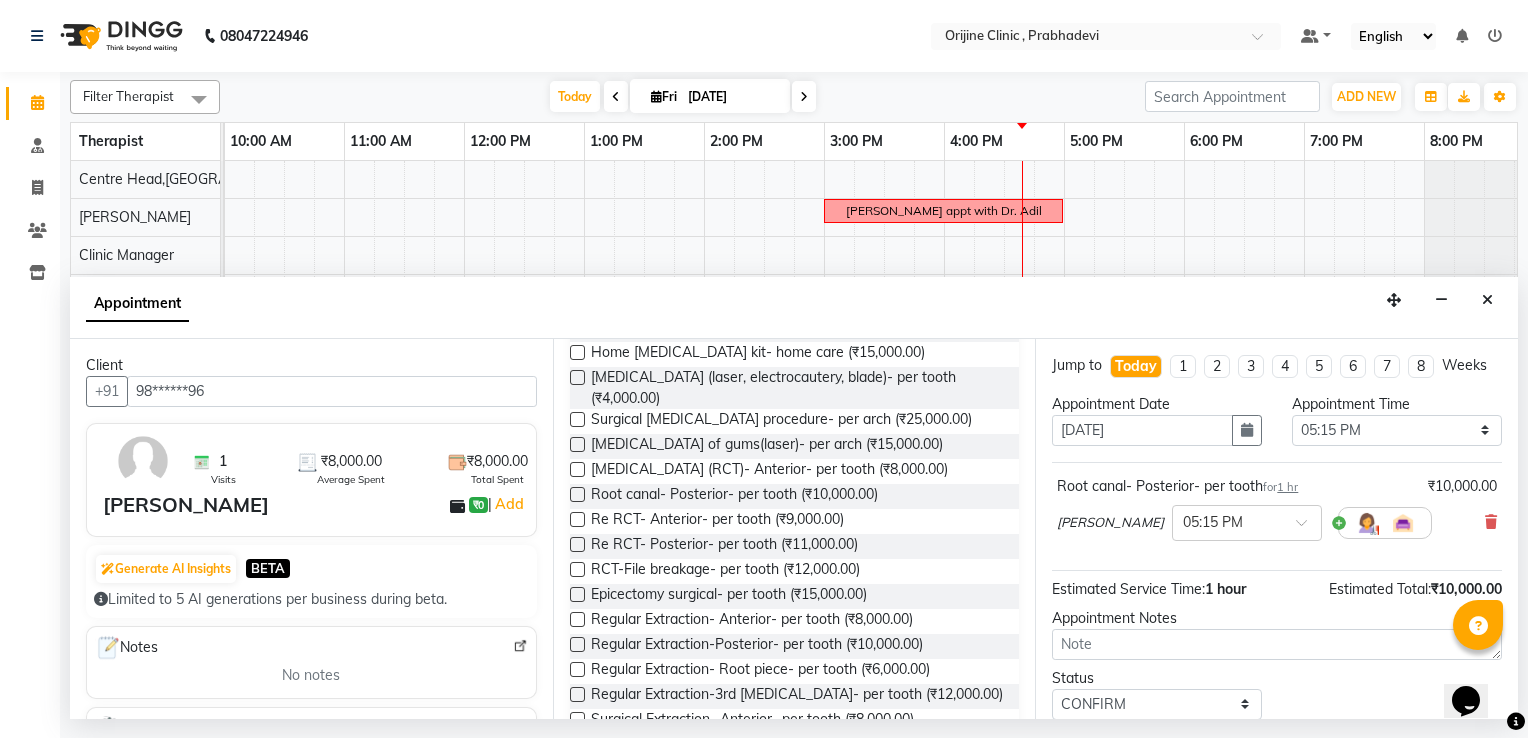 scroll, scrollTop: 124, scrollLeft: 0, axis: vertical 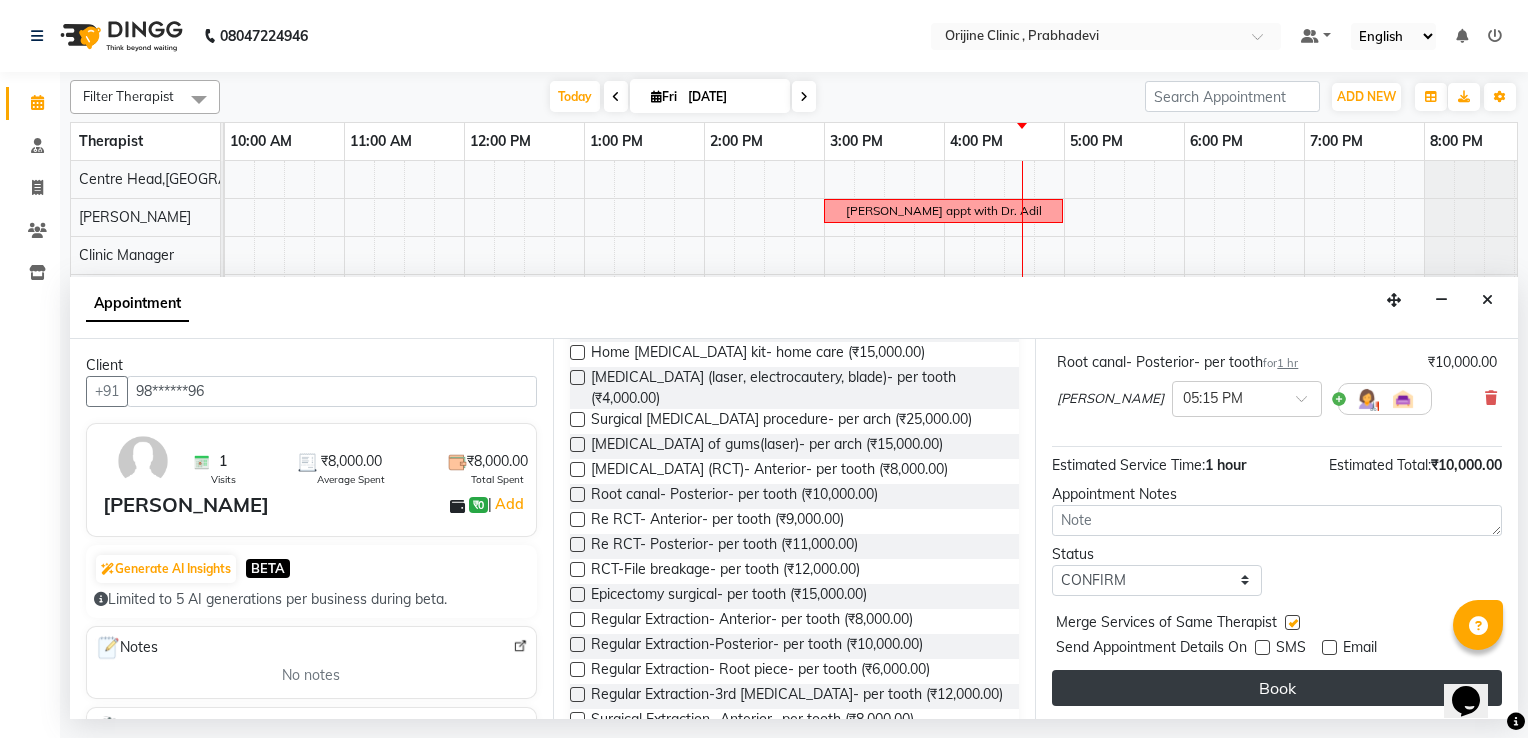 click on "Book" at bounding box center [1277, 688] 